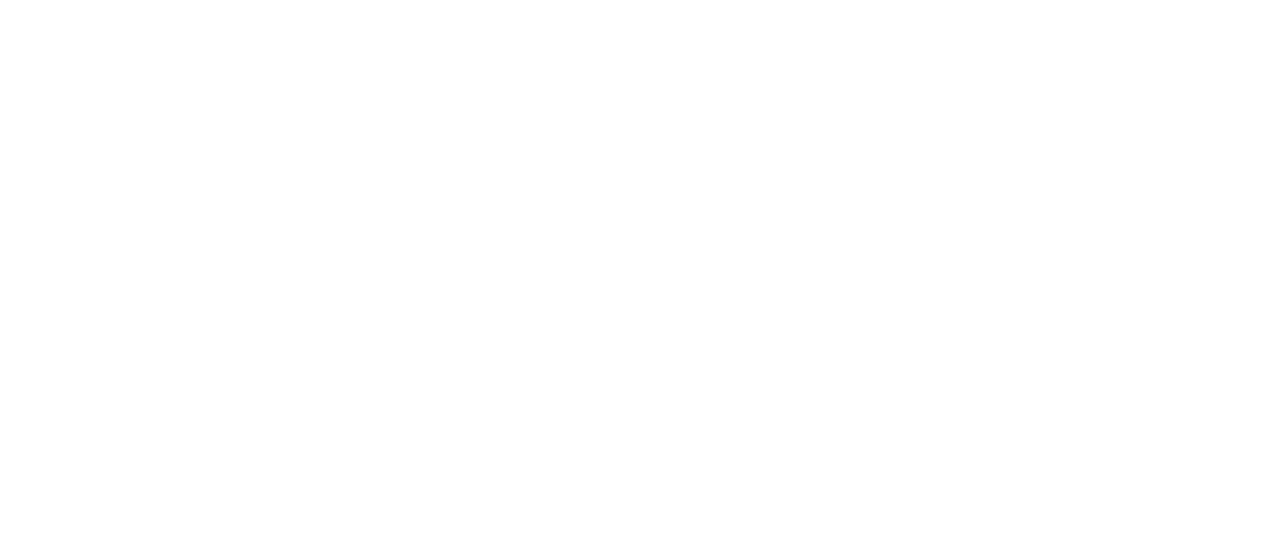 scroll, scrollTop: 0, scrollLeft: 0, axis: both 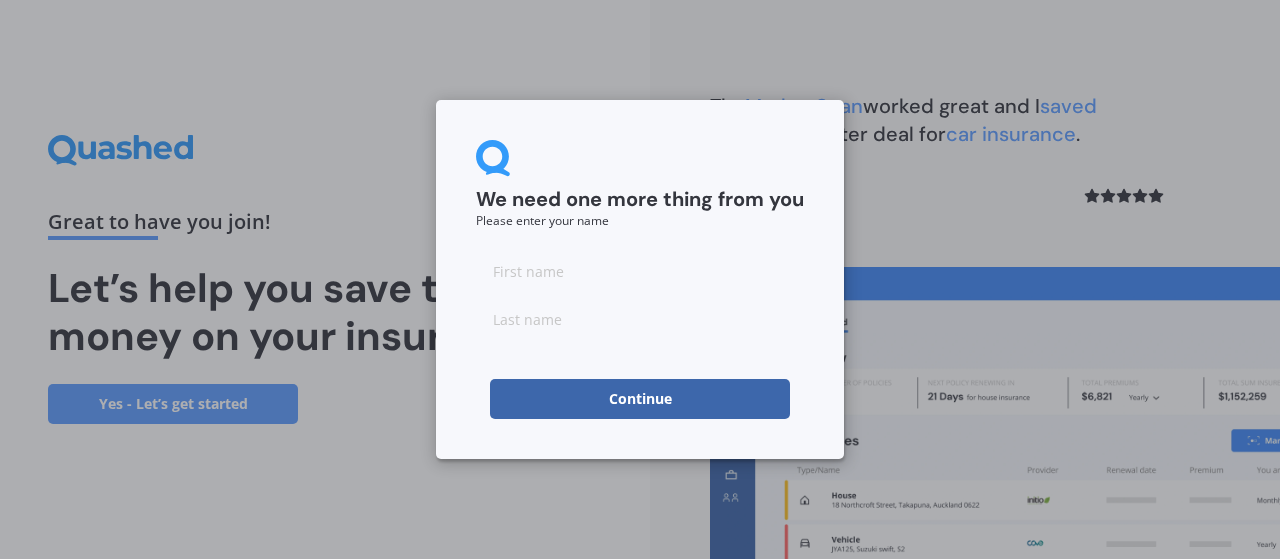 click at bounding box center [640, 271] 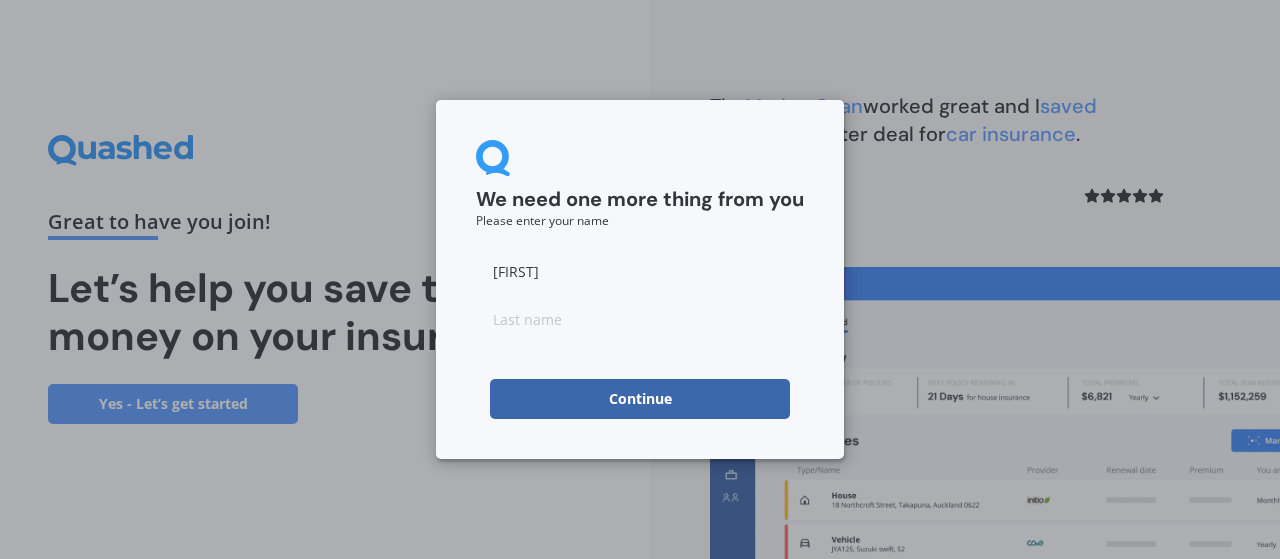 type on "[FIRST]" 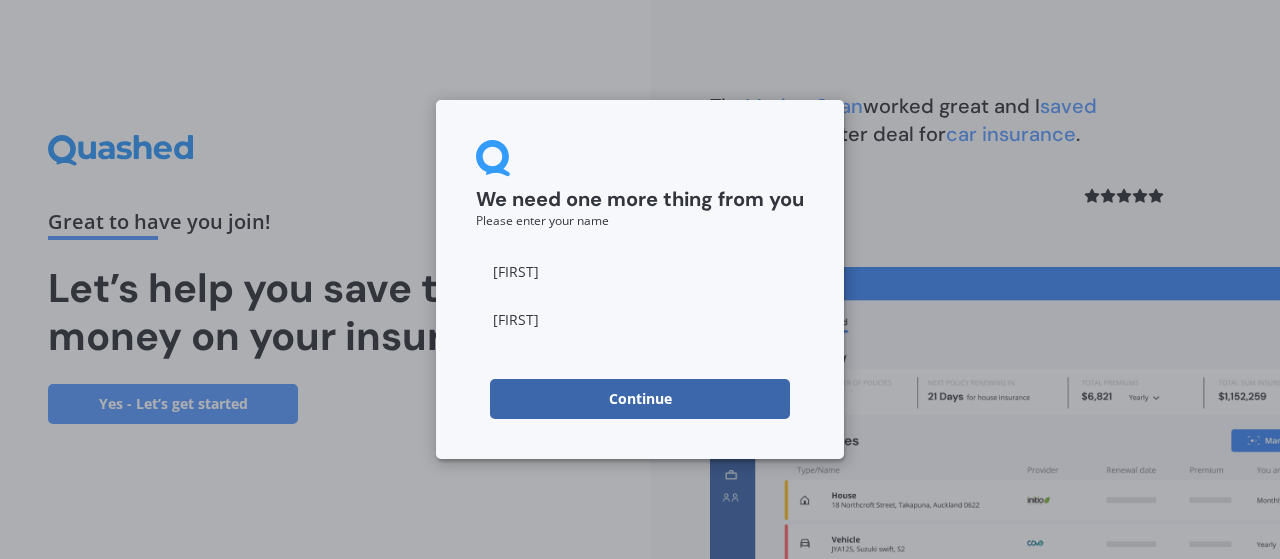 type on "[FIRST]" 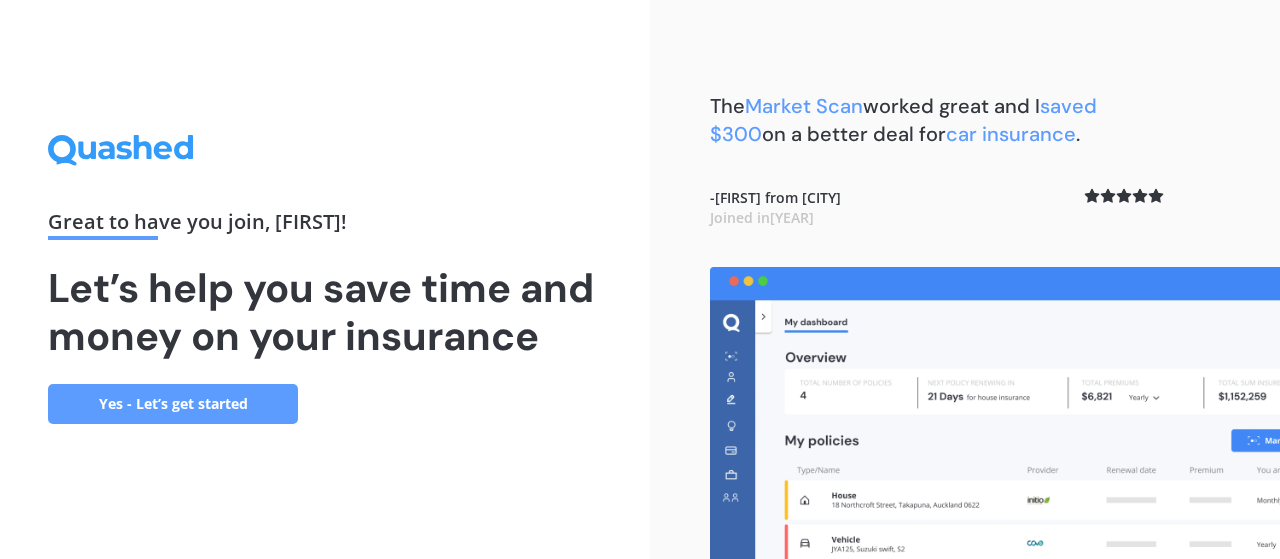 click on "Yes - Let’s get started" at bounding box center [173, 404] 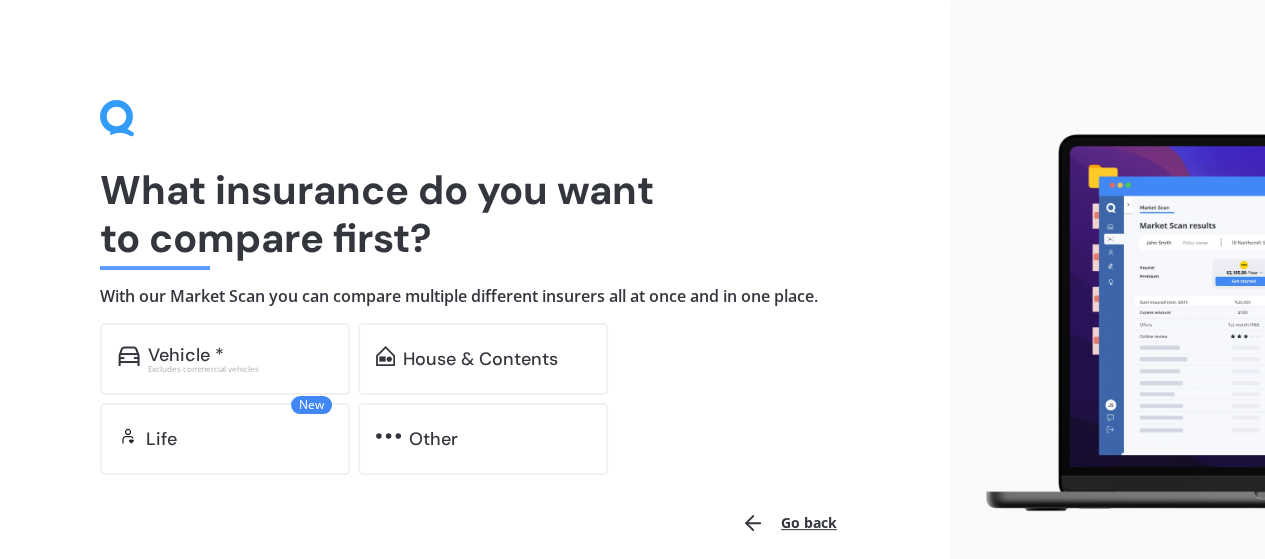 scroll, scrollTop: 87, scrollLeft: 0, axis: vertical 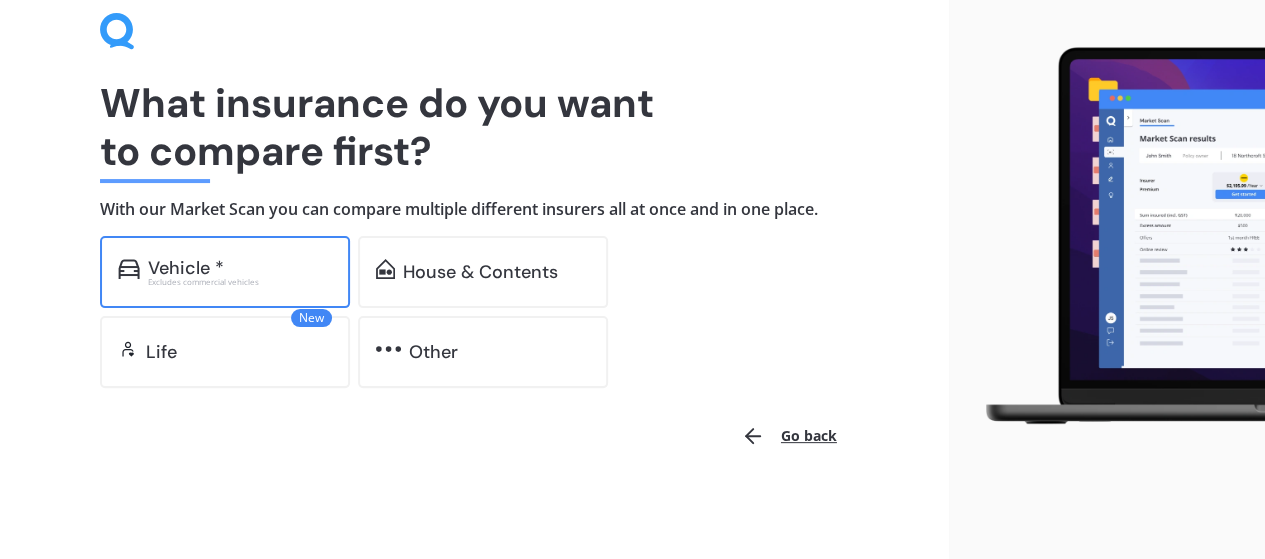 click on "Excludes commercial vehicles" at bounding box center (240, 282) 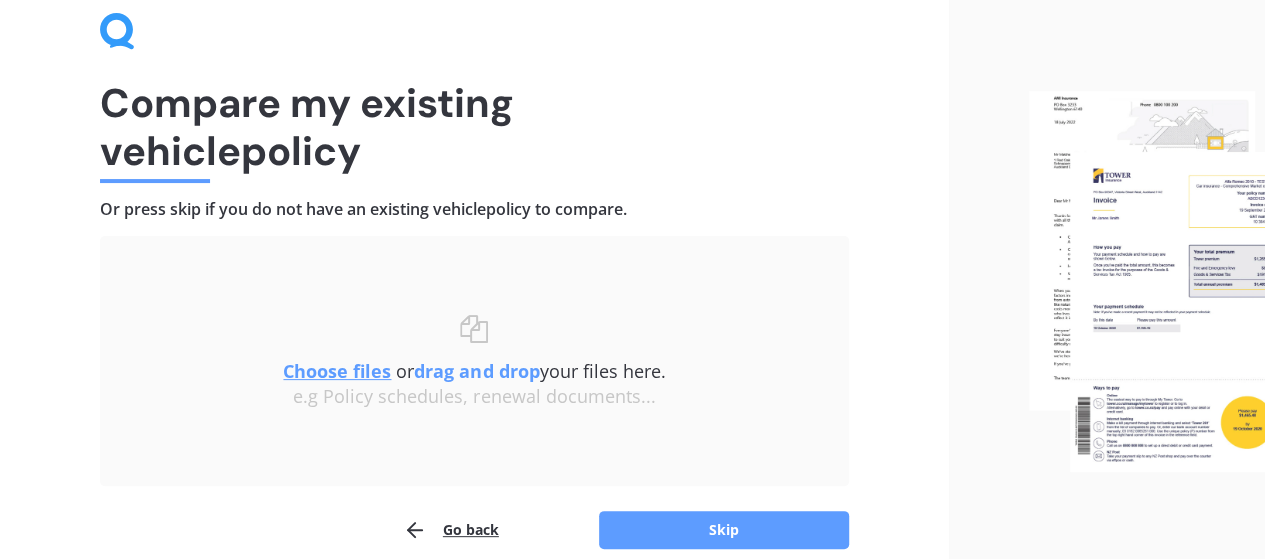 scroll, scrollTop: 177, scrollLeft: 0, axis: vertical 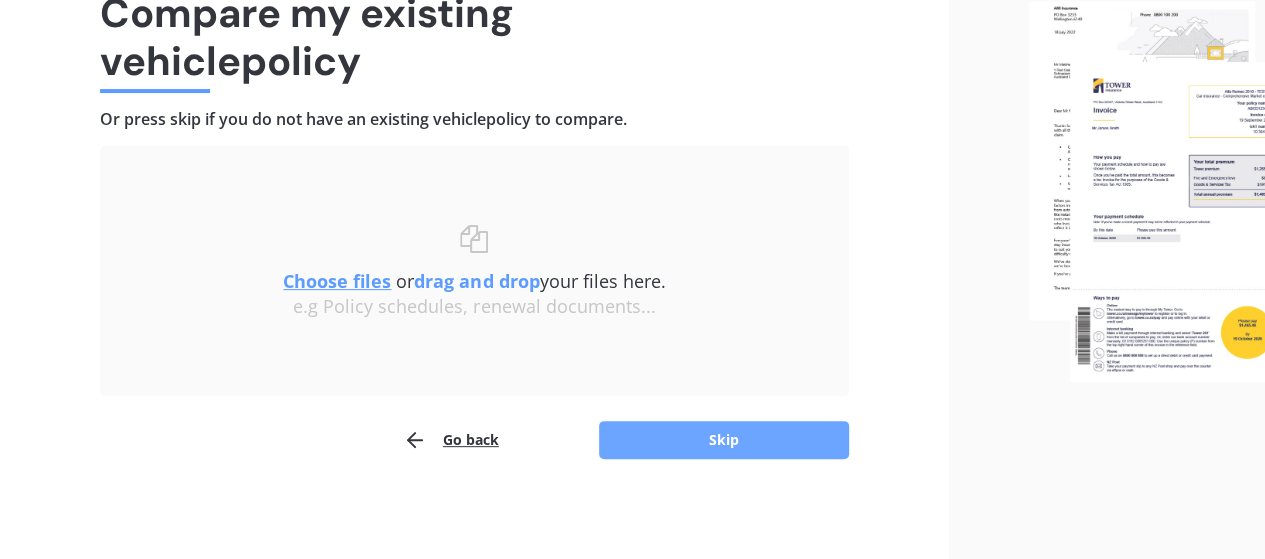 click on "Skip" at bounding box center [724, 440] 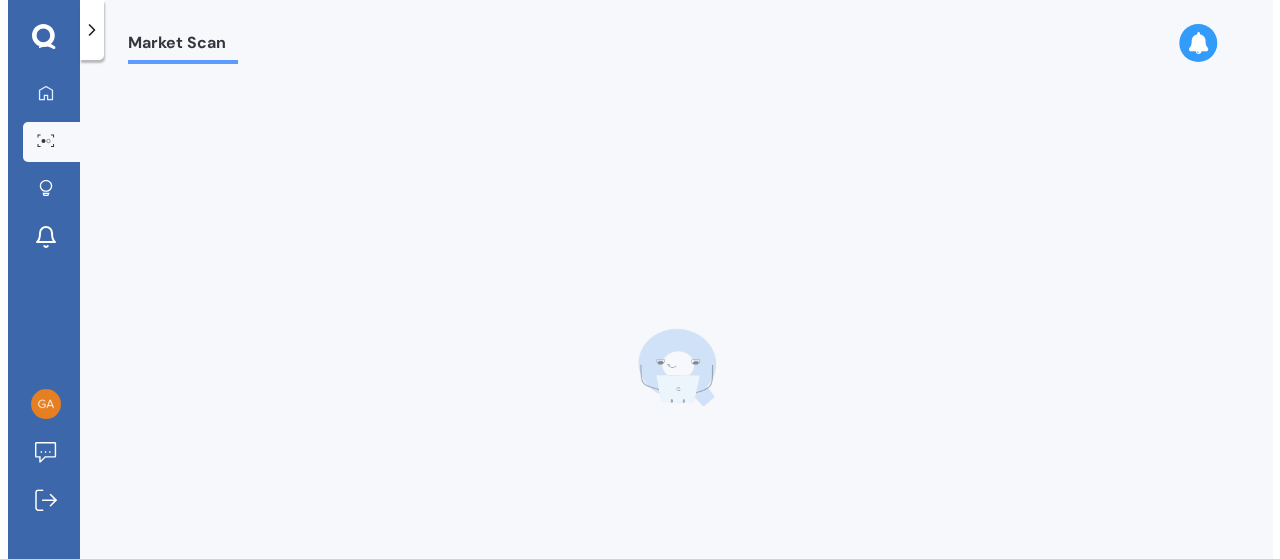 scroll, scrollTop: 0, scrollLeft: 0, axis: both 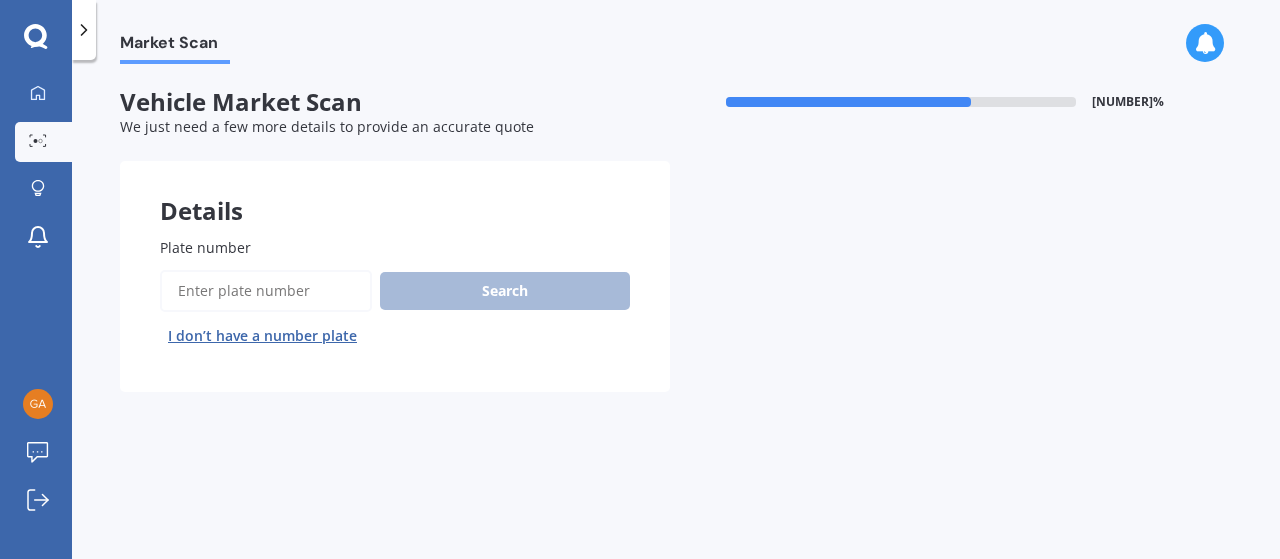 click on "I don’t have a number plate" at bounding box center (262, 336) 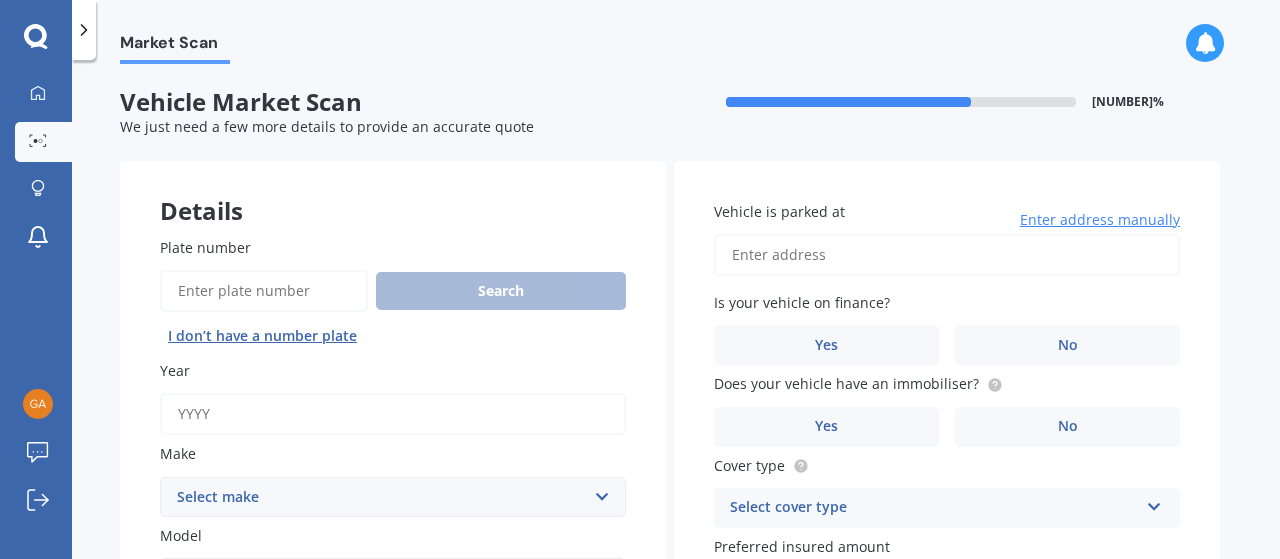 click on "Year" at bounding box center [393, 414] 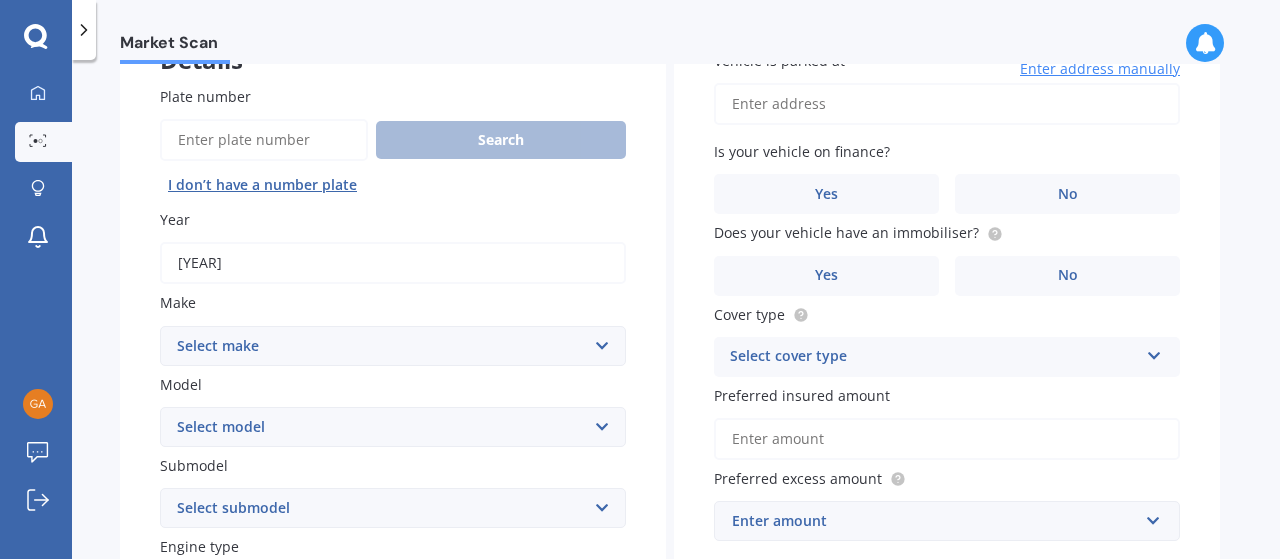 scroll, scrollTop: 167, scrollLeft: 0, axis: vertical 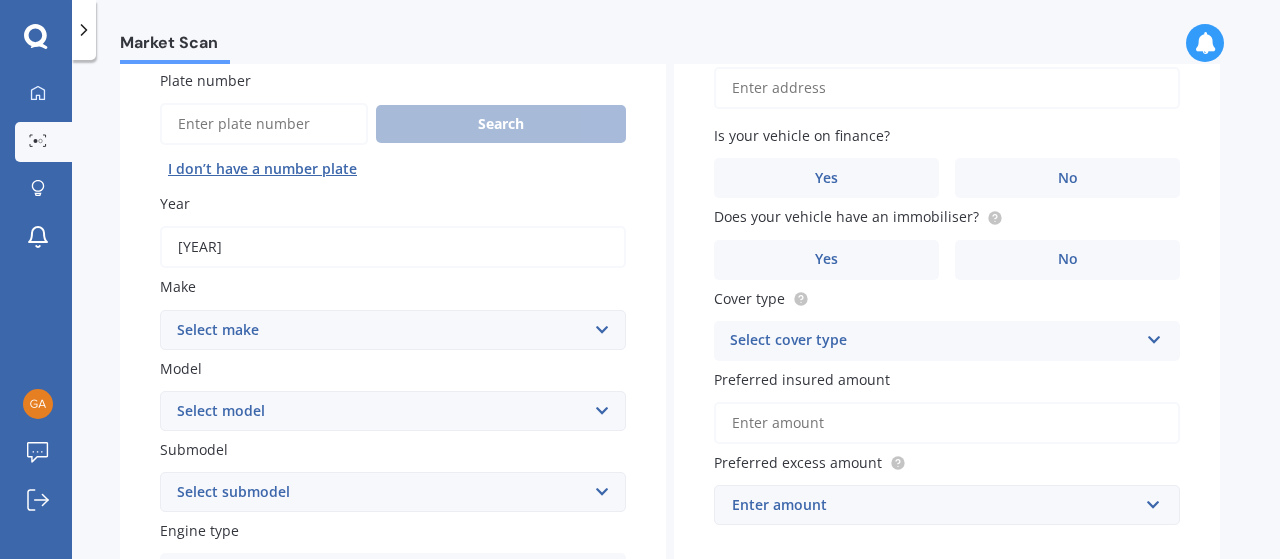 type on "[YEAR]" 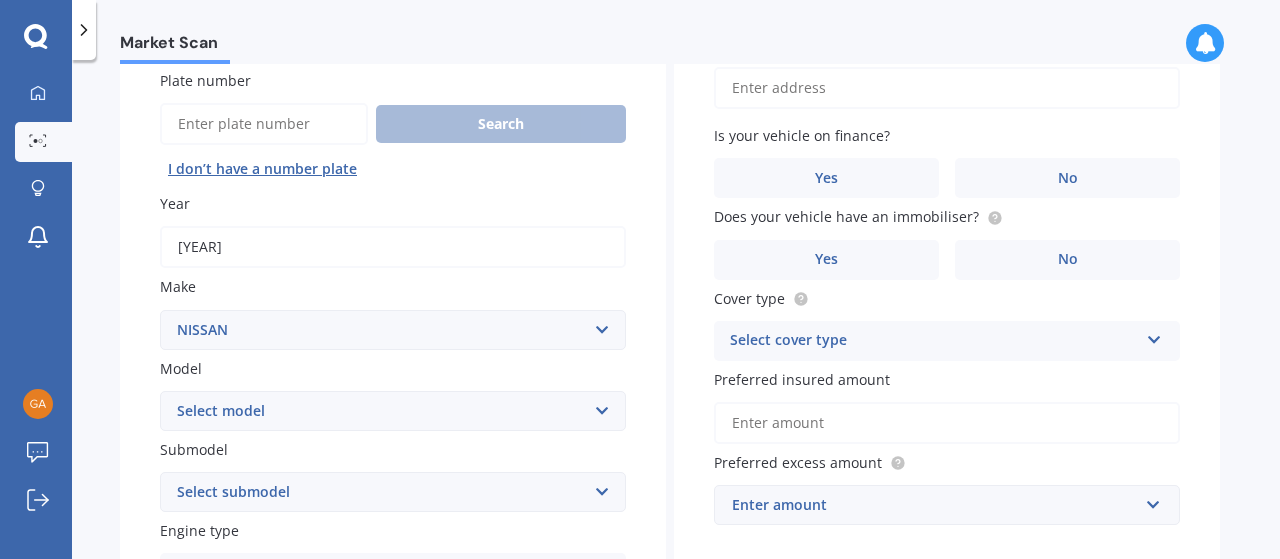 click on "Select make AC ALFA ROMEO ASTON MARTIN AUDI AUSTIN BEDFORD Bentley BMW BYD CADILLAC CAN-AM CHERY CHEVROLET CHRYSLER Citroen CRUISEAIR CUPRA DAEWOO DAIHATSU DAIMLER DAMON DIAHATSU DODGE EXOCET FACTORY FIVE FERRARI FIAT Fiord FLEETWOOD FORD FOTON FRASER GEELY GENESIS GEORGIE BOY GMC GREAT WALL GWM HAVAL HILLMAN HINO HOLDEN HOLIDAY RAMBLER HONDA HUMMER HYUNDAI INFINITI ISUZU IVECO JAC JAECOO JAGUAR JEEP KGM KIA LADA LAMBORGHINI LANCIA LANDROVER LDV LEXUS LINCOLN LOTUS LUNAR M.G M.G. MAHINDRA MASERATI MAZDA MCLAREN MERCEDES AMG Mercedes Benz MERCEDES-AMG MERCURY MINI MITSUBISHI MORGAN MORRIS NEWMAR NISSAN OMODA OPEL OXFORD PEUGEOT Plymouth Polestar PONTIAC PORSCHE PROTON RAM Range Rover Rayne RENAULT ROLLS ROYCE ROVER SAAB SATURN SEAT SHELBY SKODA SMART SSANGYONG SUBARU SUZUKI TATA TESLA TIFFIN Toyota TRIUMPH TVR Vauxhall VOLKSWAGEN VOLVO WESTFIELD WINNEBAGO ZX" at bounding box center [393, 330] 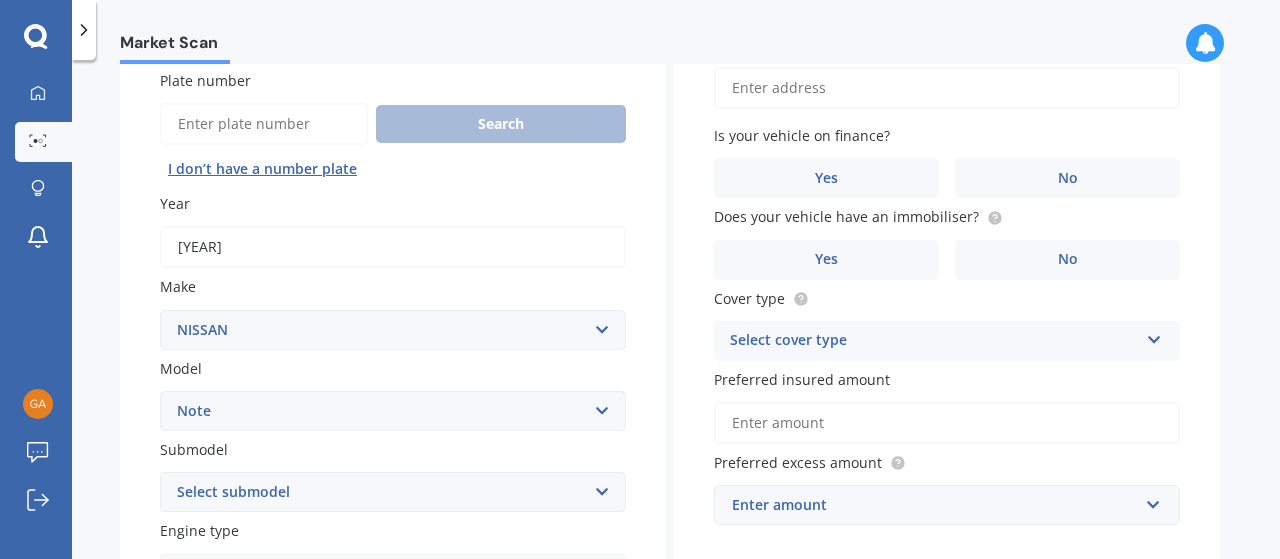 click on "Select model 1200 180SX 200SX 300ZX 350Z 370Z Ad Altima ARIYA Atlas Avenir Basarra Bluebird Caball Cabstar Camino Caravan Cedric Cefiro Cima Civillian Condor Crew Cube Datsun DAYZ Dualis e-NV200 ElGrand Expert Fairlady Figaro Fuga Gloria GTR Homy Infiniti Juke Kicks Lafesta Largo Latio Laurel Leaf Leopard Liberty Lucino March Maxima Micra Mistral Murano Navara Navara DX Note Note Turbo NV NV100 NV350 NX Pao Pathfinder Patrol Prairie Presage Presea Primastar Primera Pulsar Qashqai Regulus Rnessa S-Cargo Safari Sakura Sentra Serena Silvia Skyline Stagea Sunny Sylphy Teana Terrano Tiida Tino Titan Urvan Vanette Wingroad X-Trail Z" at bounding box center [393, 411] 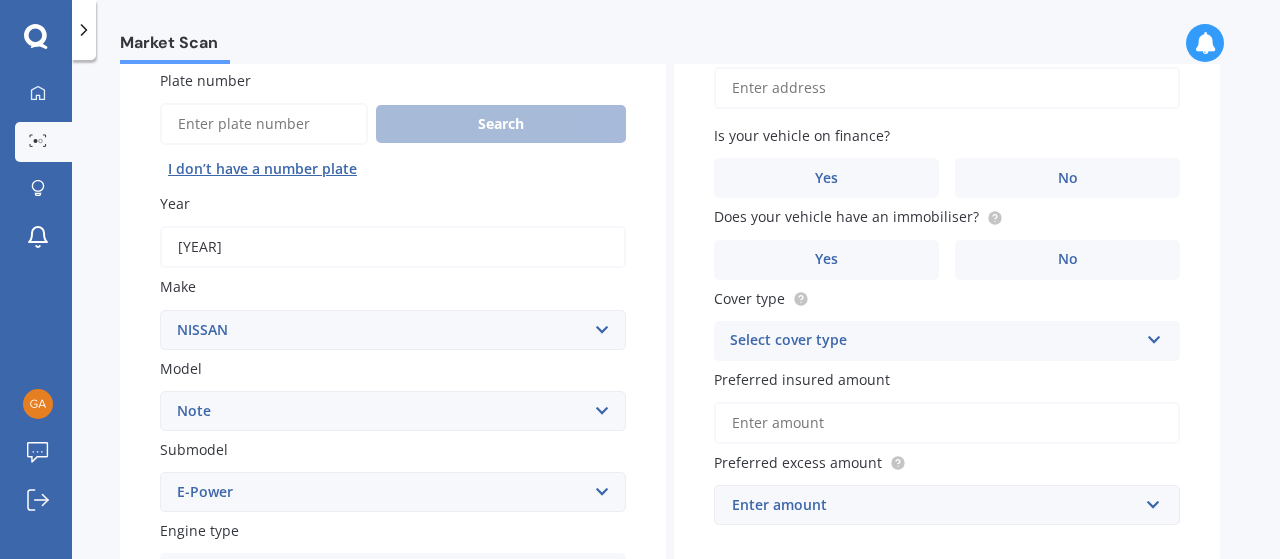click on "Select submodel (All) E-Power Hatchback Non Turbo Station Wagon turbo" at bounding box center [393, 492] 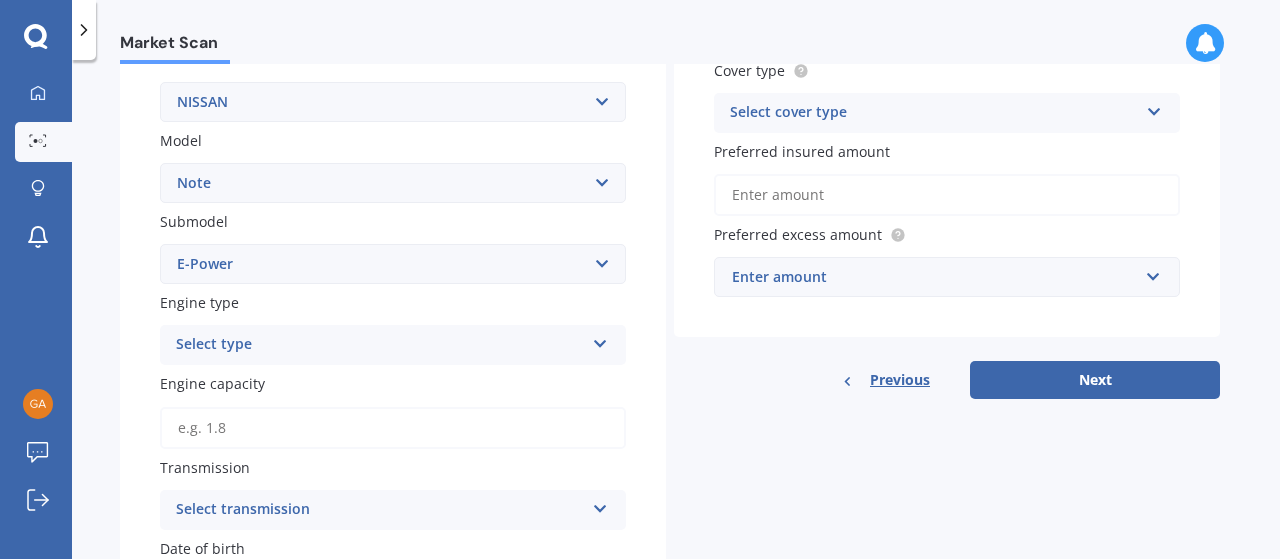 scroll, scrollTop: 395, scrollLeft: 0, axis: vertical 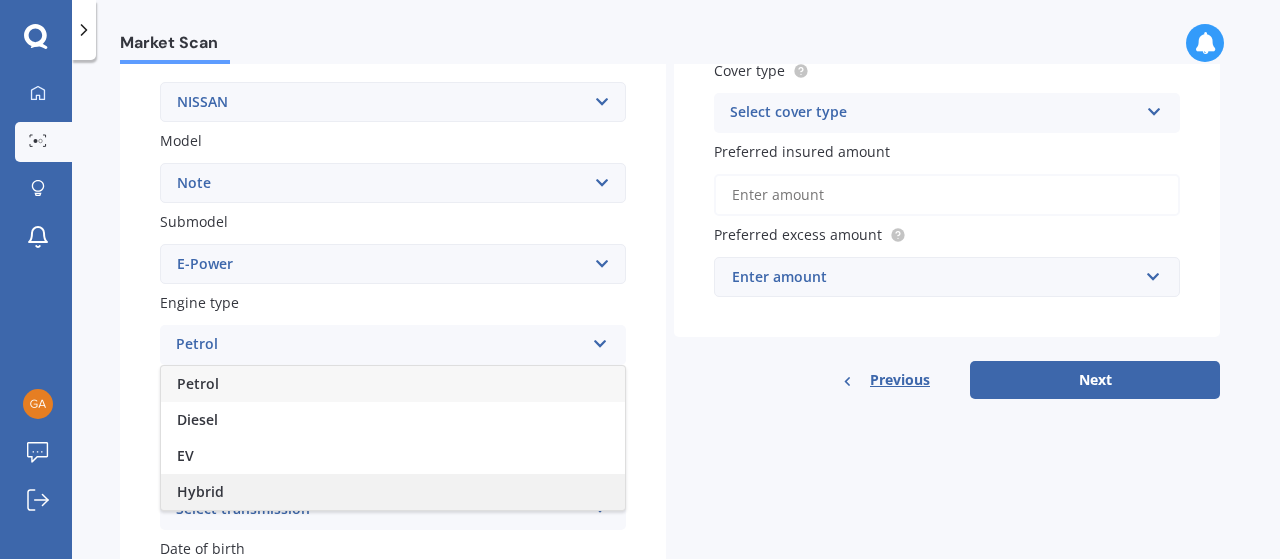 click on "Hybrid" at bounding box center [393, 492] 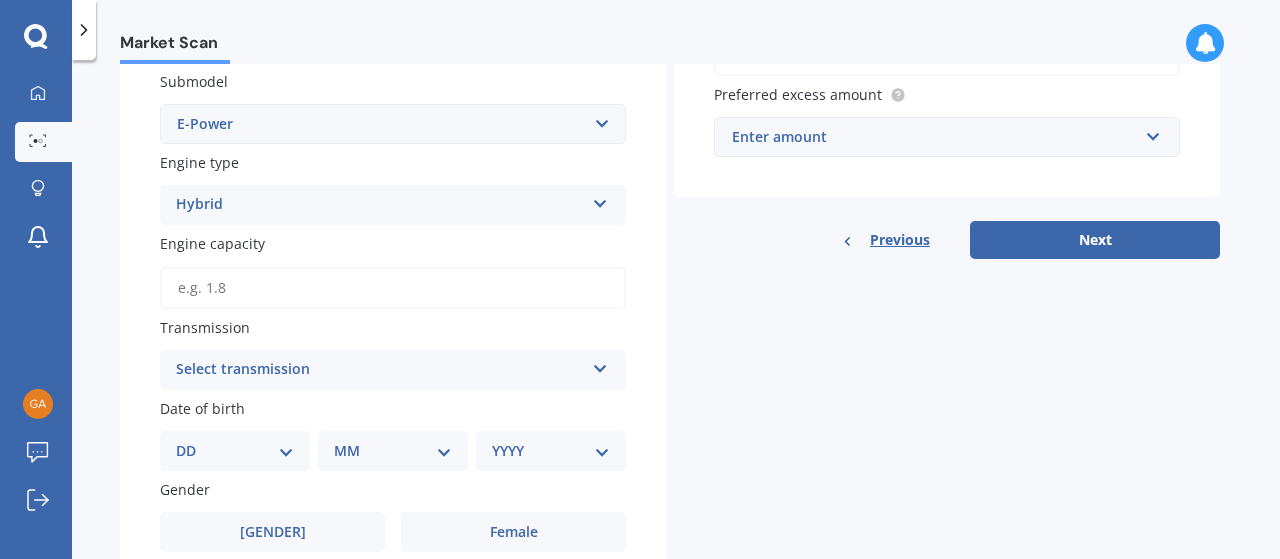 scroll, scrollTop: 546, scrollLeft: 0, axis: vertical 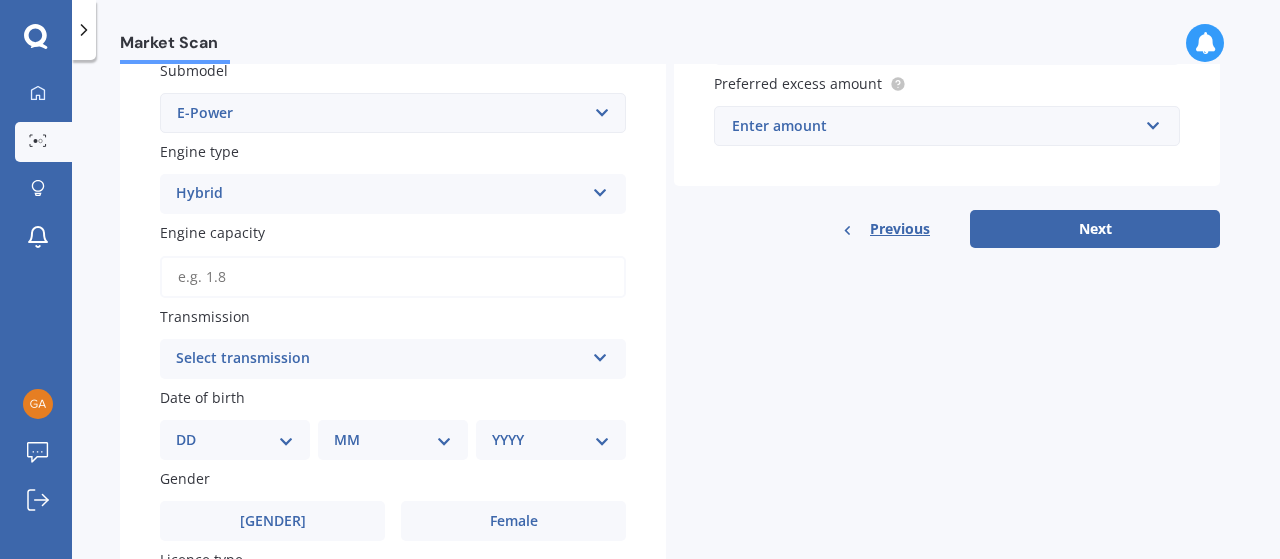 click on "Engine capacity" at bounding box center [393, 277] 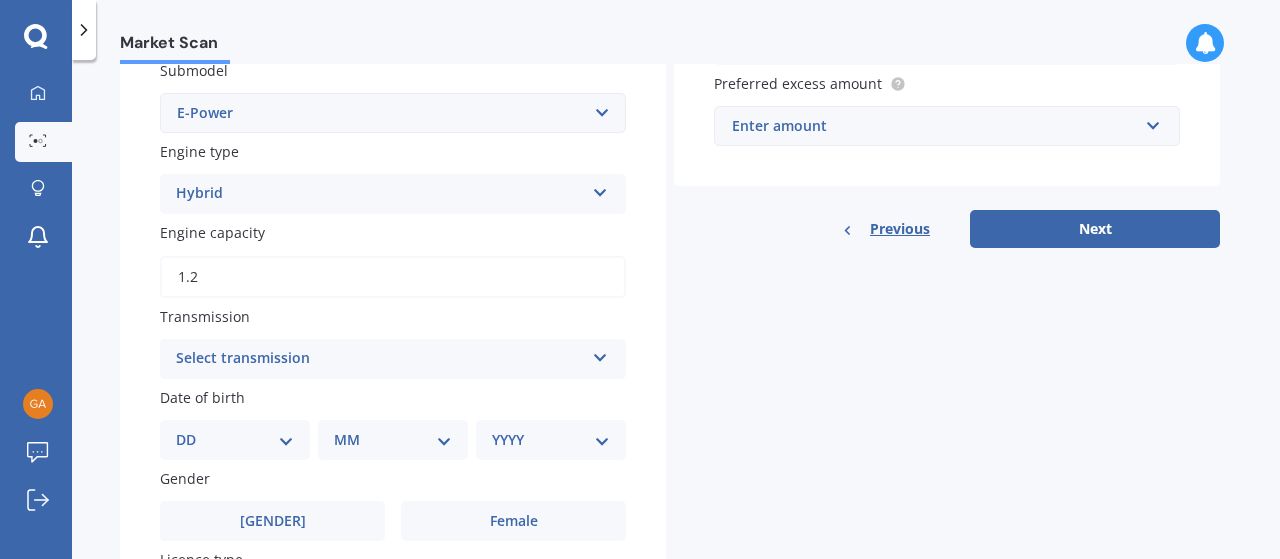 type on "1.2" 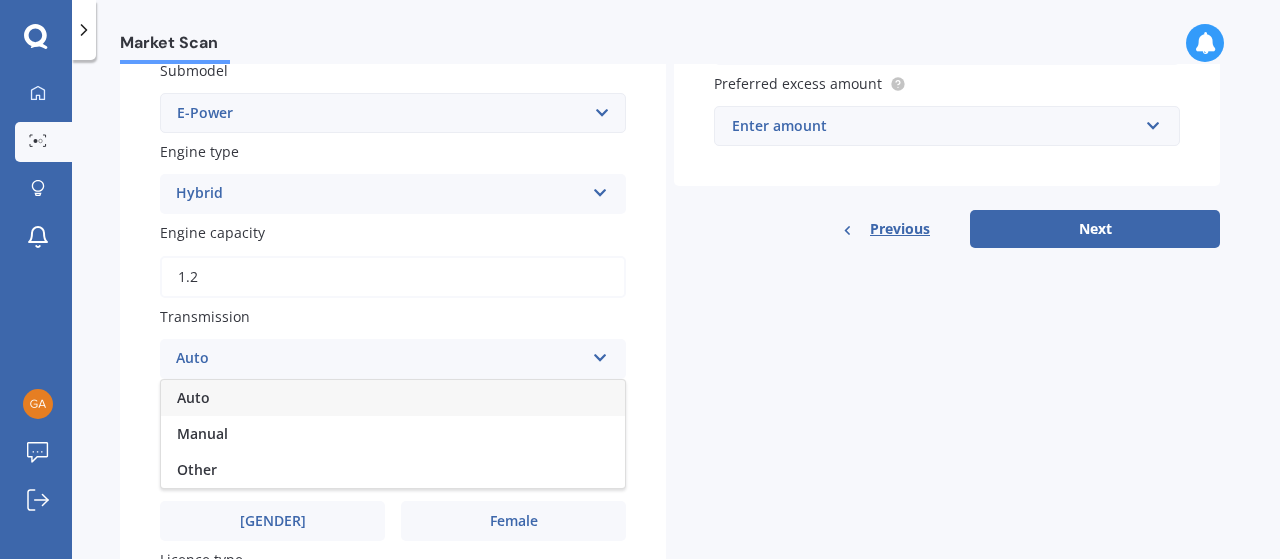 click on "Auto" at bounding box center (393, 398) 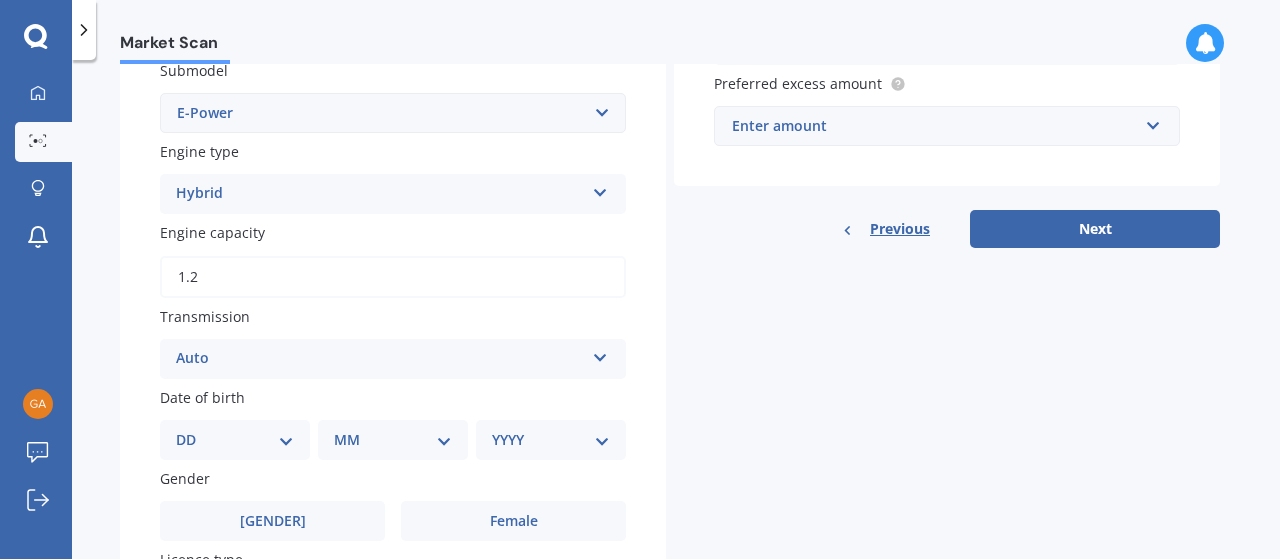 click on "DD [NUMBER] [NUMBER] [NUMBER] [NUMBER] [NUMBER] [NUMBER] [NUMBER] [NUMBER] [NUMBER] [NUMBER] [NUMBER] [NUMBER] [NUMBER] [NUMBER] [NUMBER] [NUMBER] [NUMBER] [NUMBER] [NUMBER] [NUMBER] [NUMBER] [NUMBER] [NUMBER] [NUMBER] [NUMBER] [NUMBER] [NUMBER] [NUMBER] [NUMBER] [NUMBER]" at bounding box center [235, 440] 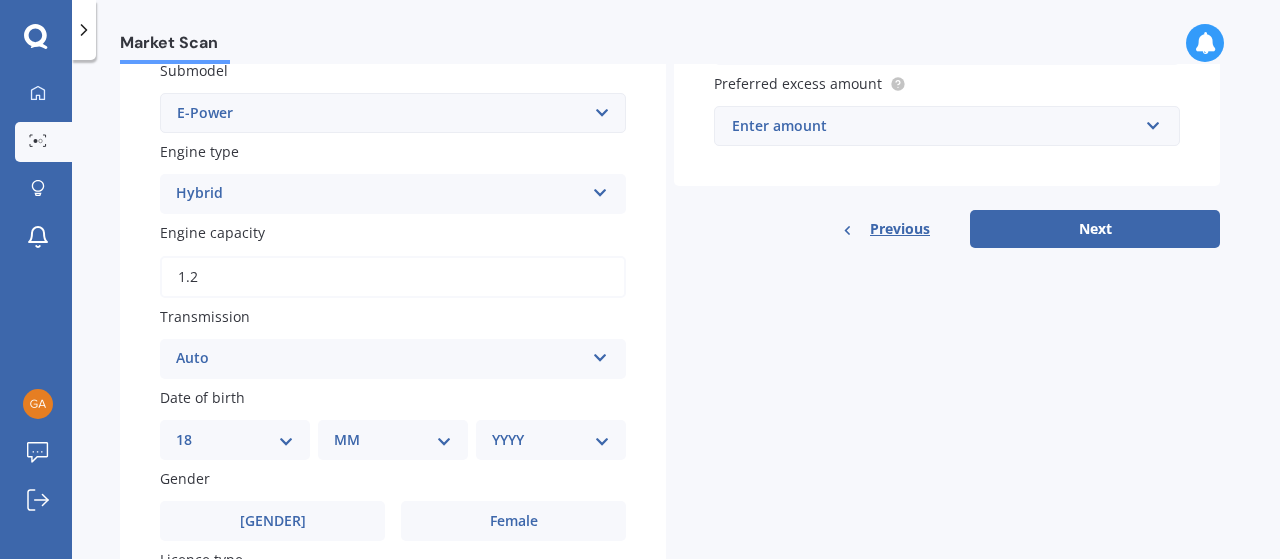 click on "DD [NUMBER] [NUMBER] [NUMBER] [NUMBER] [NUMBER] [NUMBER] [NUMBER] [NUMBER] [NUMBER] [NUMBER] [NUMBER] [NUMBER] [NUMBER] [NUMBER] [NUMBER] [NUMBER] [NUMBER] [NUMBER] [NUMBER] [NUMBER] [NUMBER] [NUMBER] [NUMBER] [NUMBER] [NUMBER] [NUMBER] [NUMBER] [NUMBER] [NUMBER] [NUMBER]" at bounding box center [235, 440] 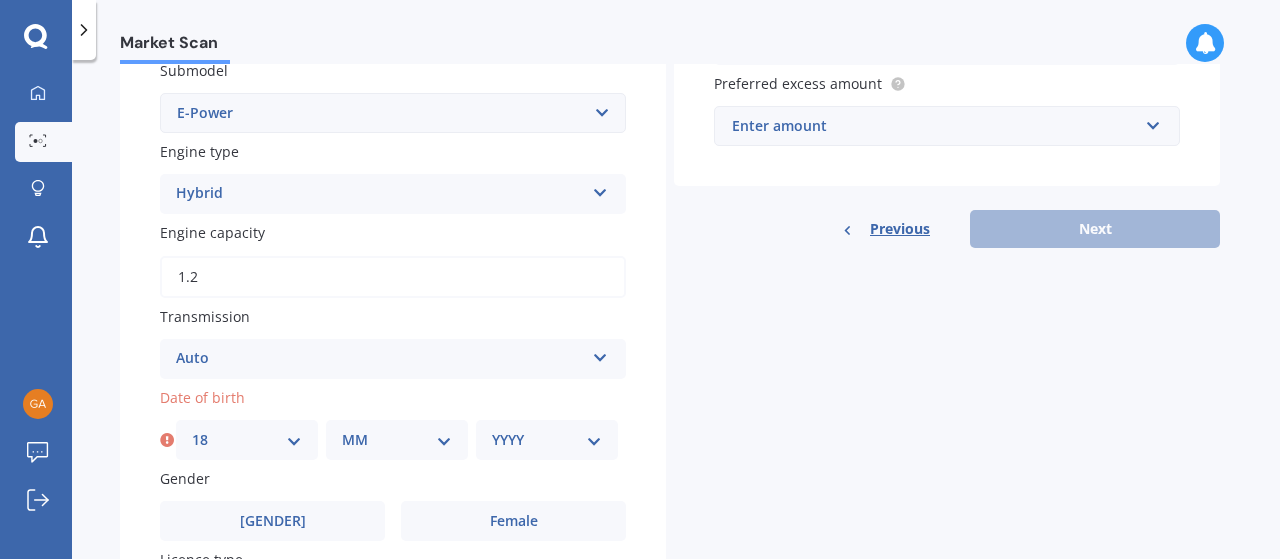 click on "MM 01 02 03 04 05 06 07 08 09 10 11 12" at bounding box center (397, 440) 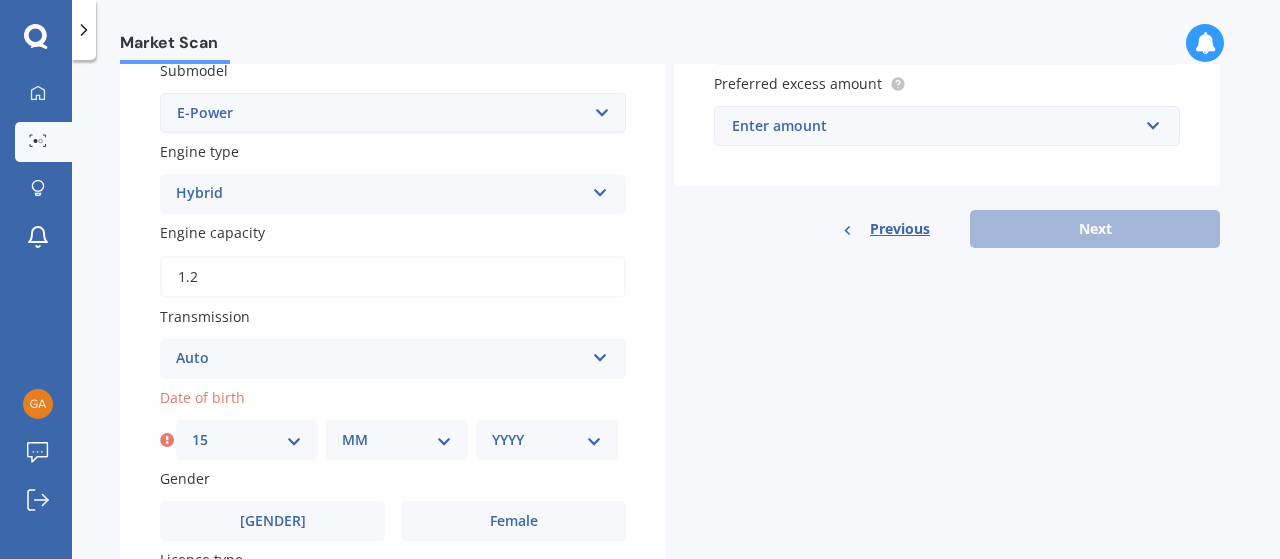 click on "DD [NUMBER] [NUMBER] [NUMBER] [NUMBER] [NUMBER] [NUMBER] [NUMBER] [NUMBER] [NUMBER] [NUMBER] [NUMBER] [NUMBER] [NUMBER] [NUMBER] [NUMBER] [NUMBER] [NUMBER] [NUMBER] [NUMBER] [NUMBER] [NUMBER] [NUMBER] [NUMBER] [NUMBER] [NUMBER] [NUMBER] [NUMBER] [NUMBER] [NUMBER] [NUMBER]" at bounding box center [247, 440] 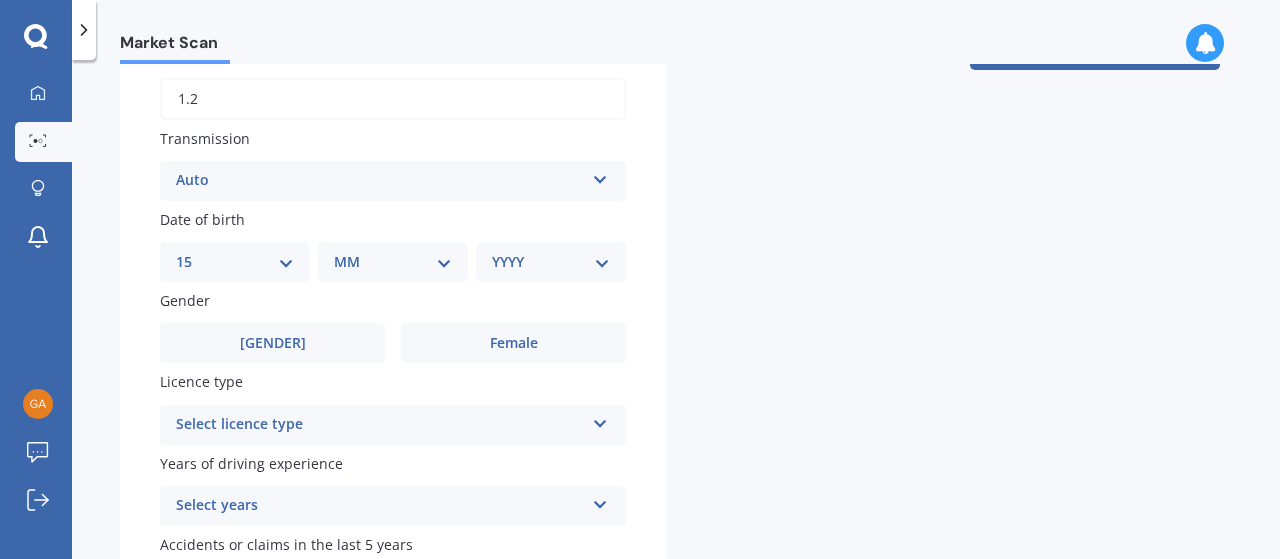 scroll, scrollTop: 749, scrollLeft: 0, axis: vertical 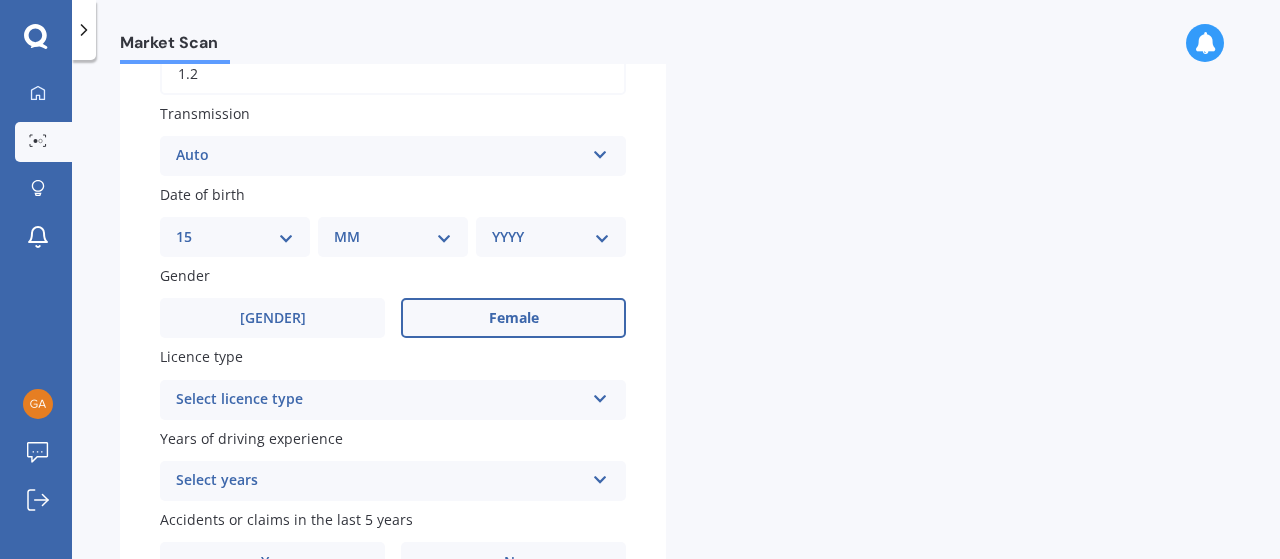 click on "Female" at bounding box center (513, 318) 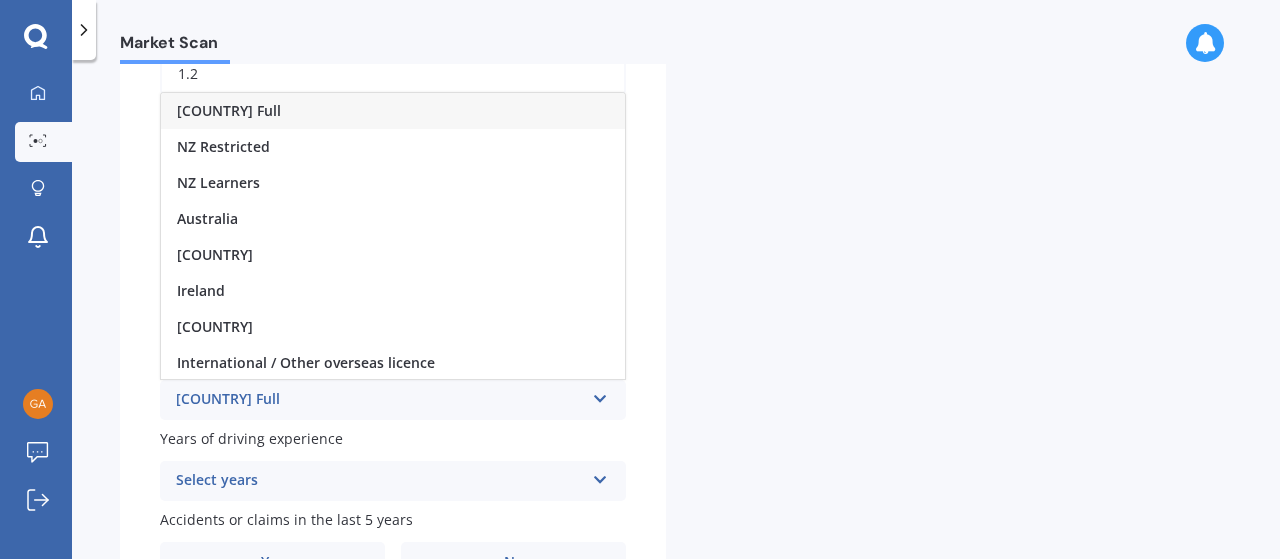 click on "[COUNTRY] Full" at bounding box center [393, 111] 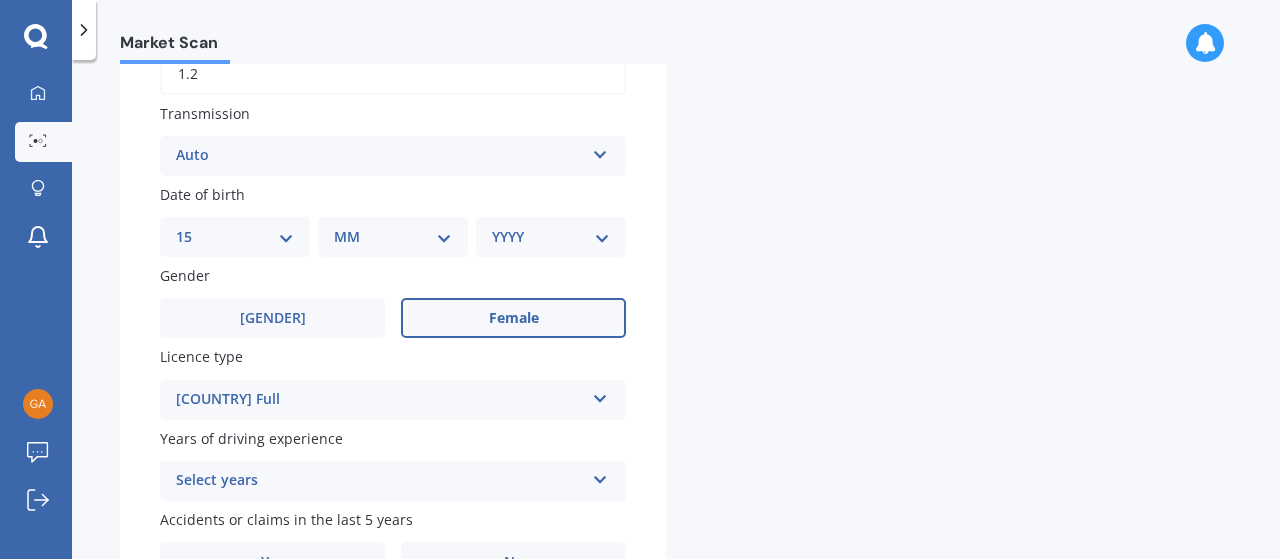 click on "Select years" at bounding box center (380, 481) 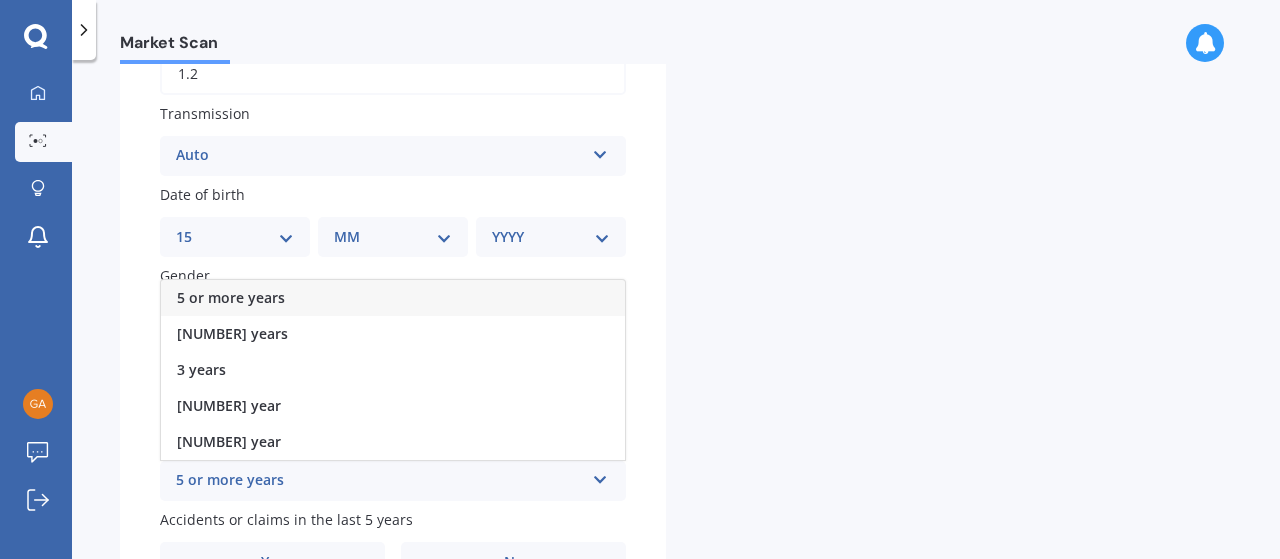 click on "5 or more years" at bounding box center [393, 298] 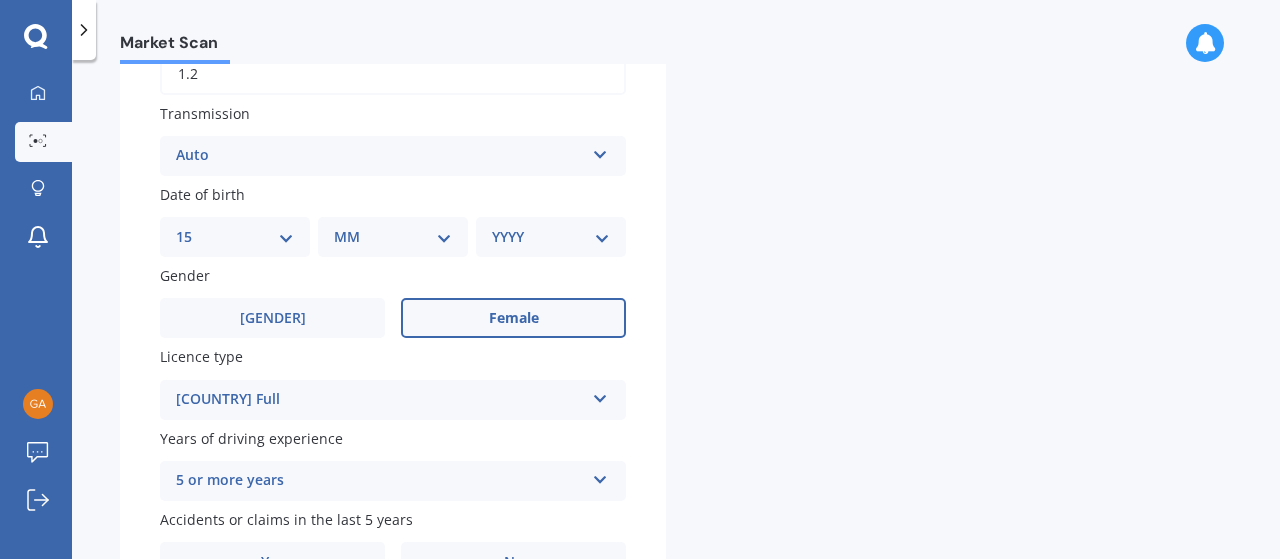 scroll, scrollTop: 868, scrollLeft: 0, axis: vertical 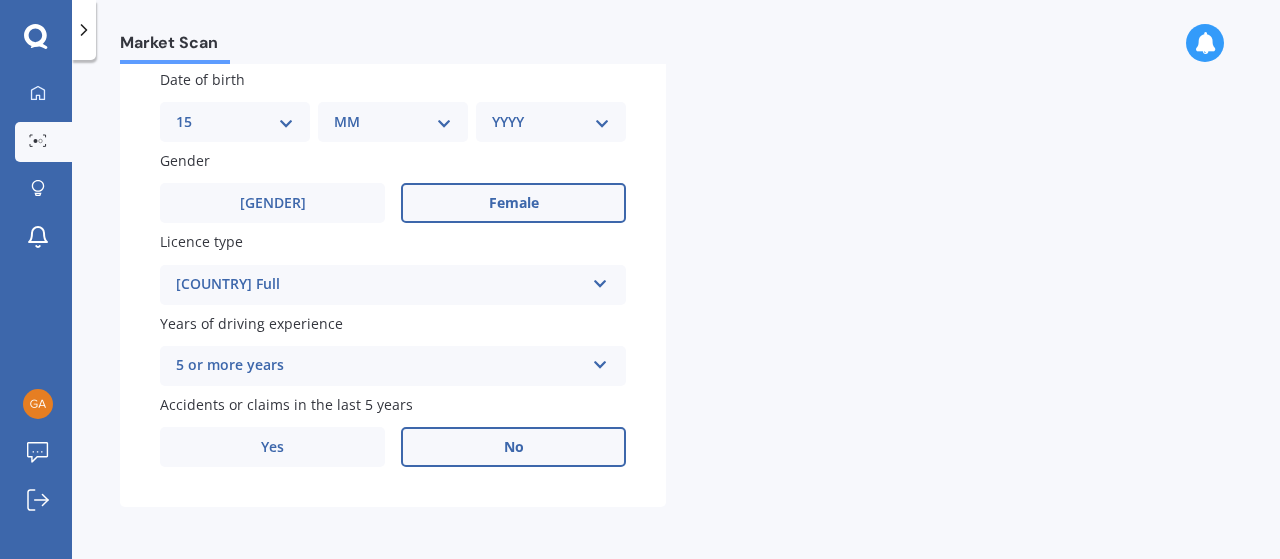 click on "No" at bounding box center [513, 203] 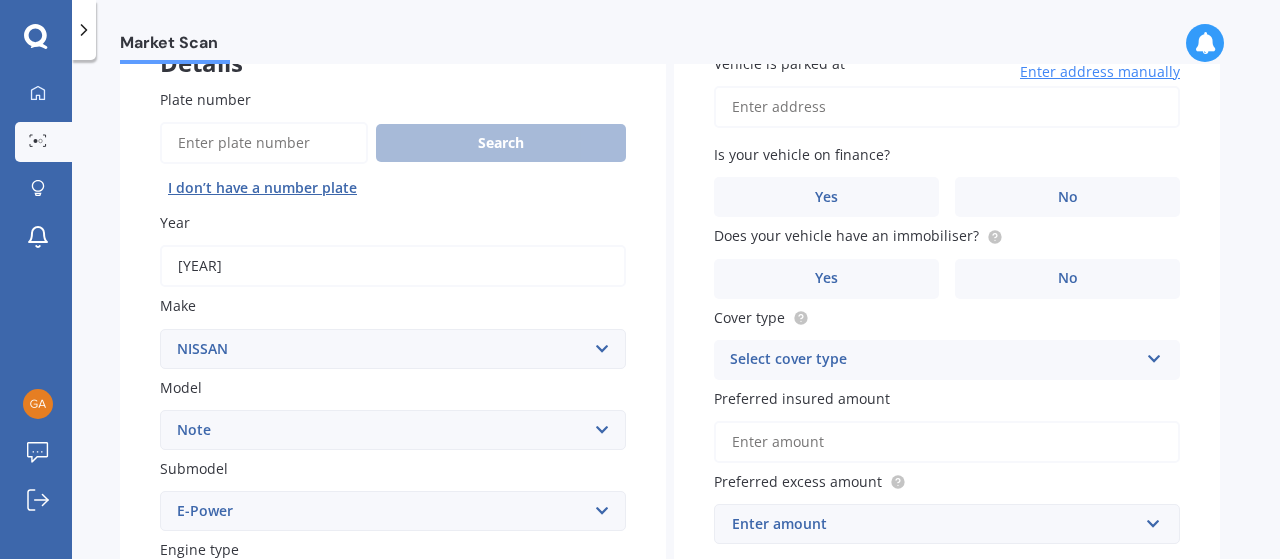 scroll, scrollTop: 0, scrollLeft: 0, axis: both 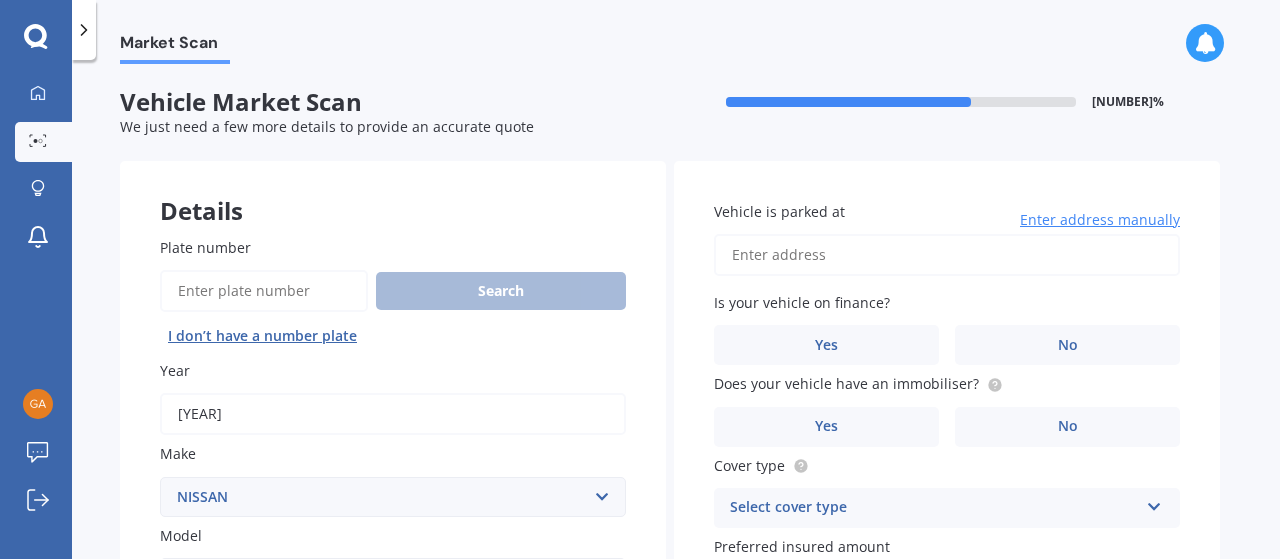 click on "Vehicle is parked at" at bounding box center (947, 255) 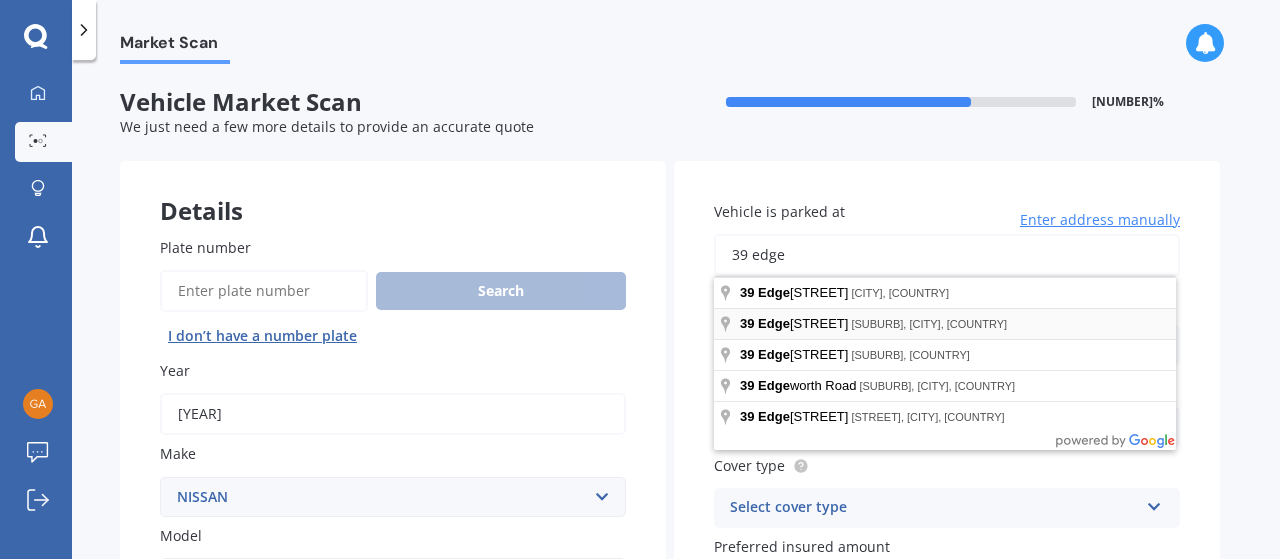 type on "39 edge" 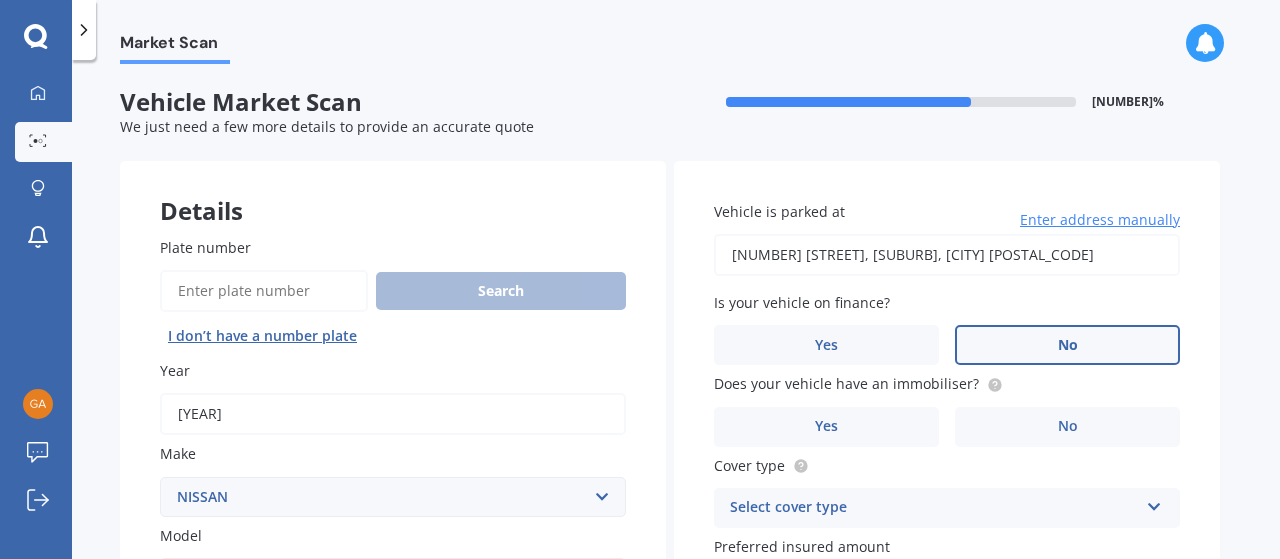 click on "No" at bounding box center (513, 1067) 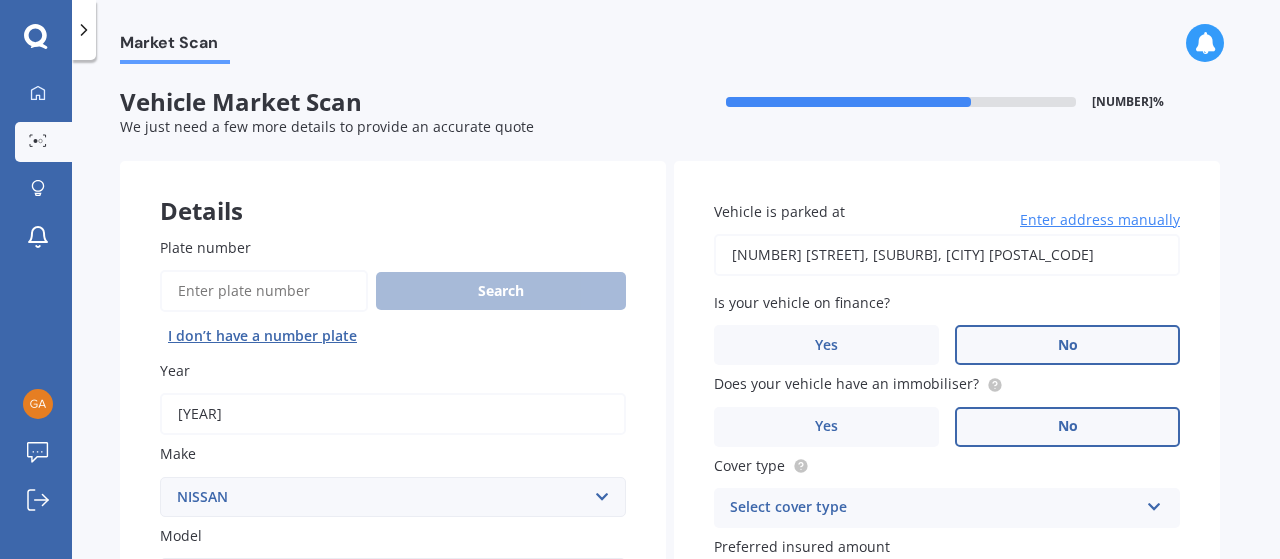 click on "No" at bounding box center [513, 1067] 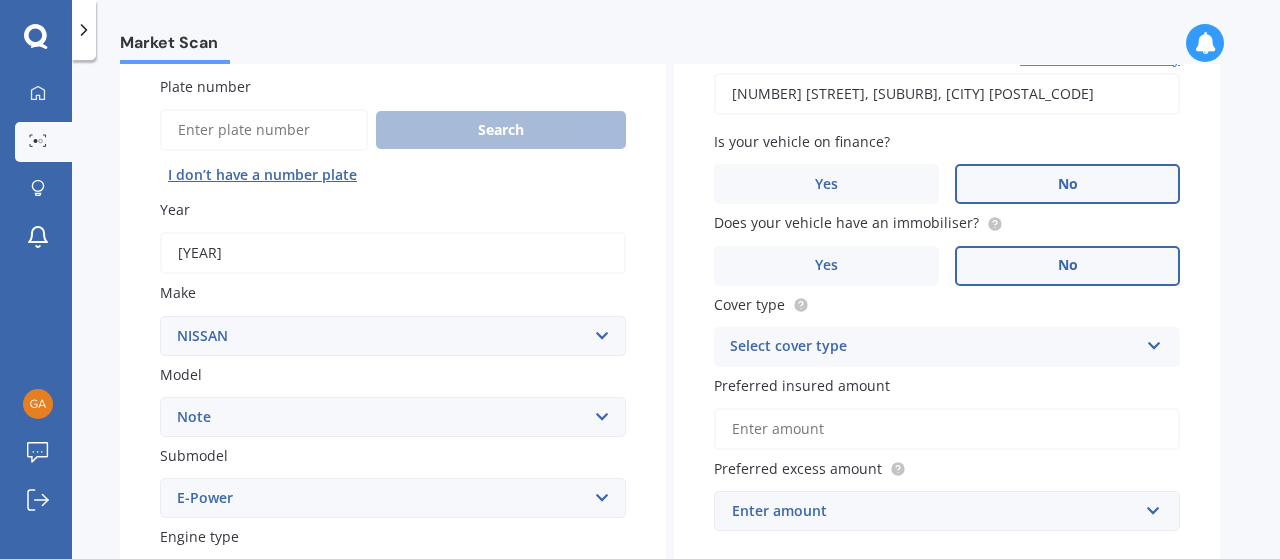 scroll, scrollTop: 176, scrollLeft: 0, axis: vertical 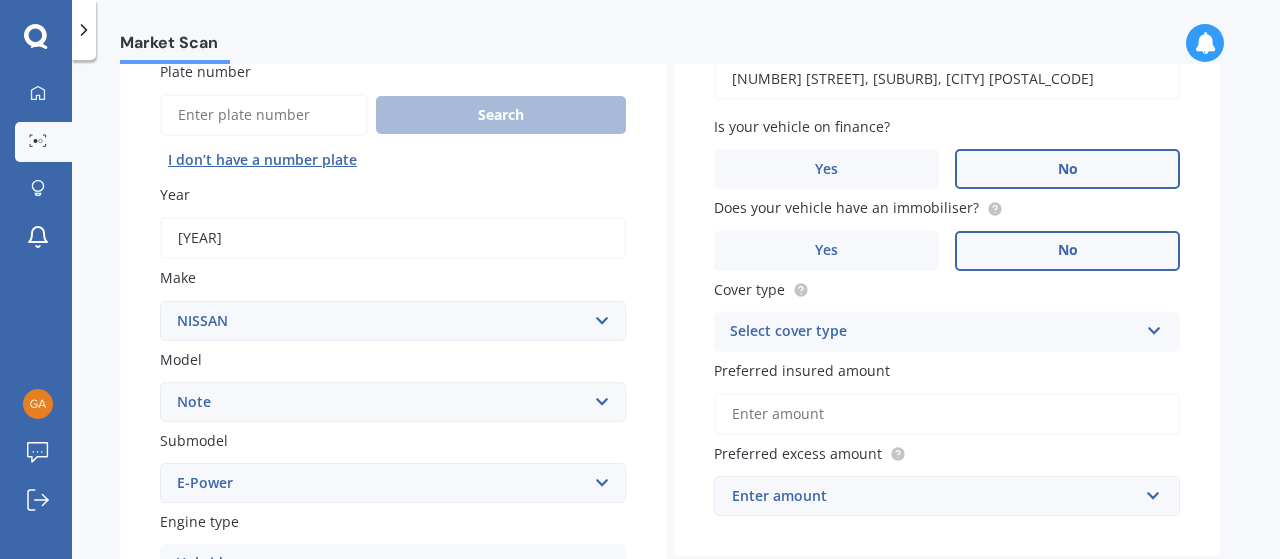 click on "Select cover type" at bounding box center [934, 332] 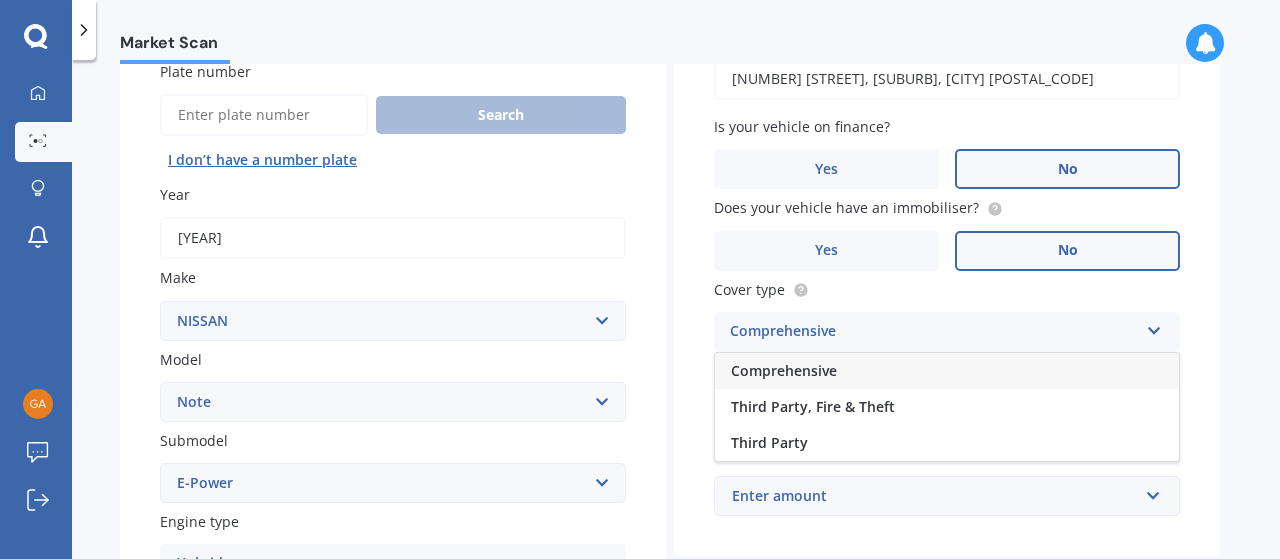 click on "Comprehensive" at bounding box center [947, 371] 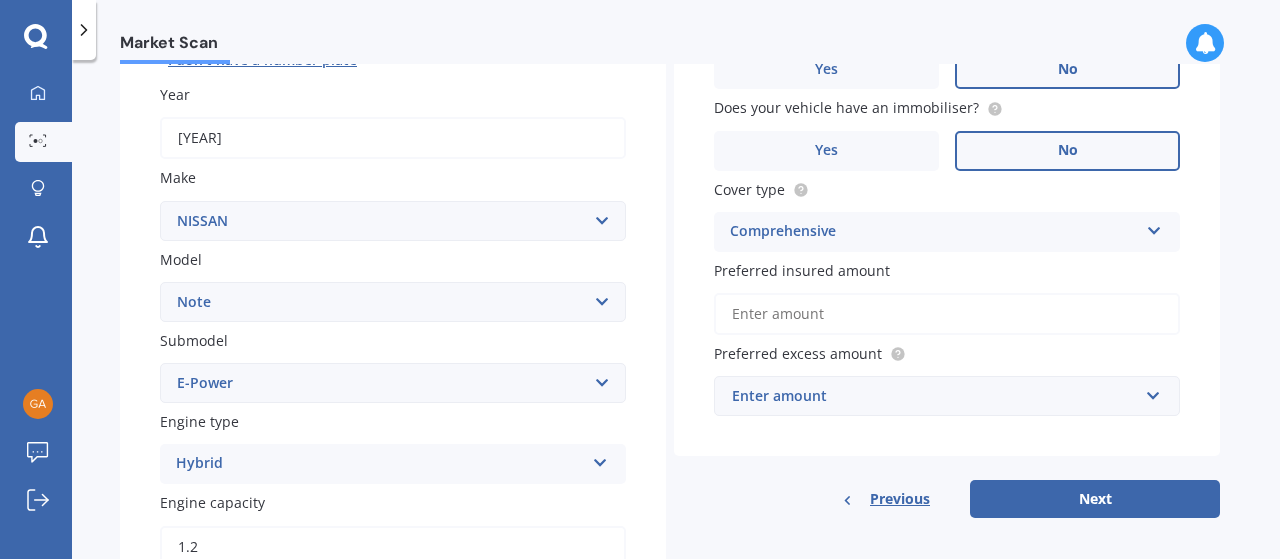 scroll, scrollTop: 282, scrollLeft: 0, axis: vertical 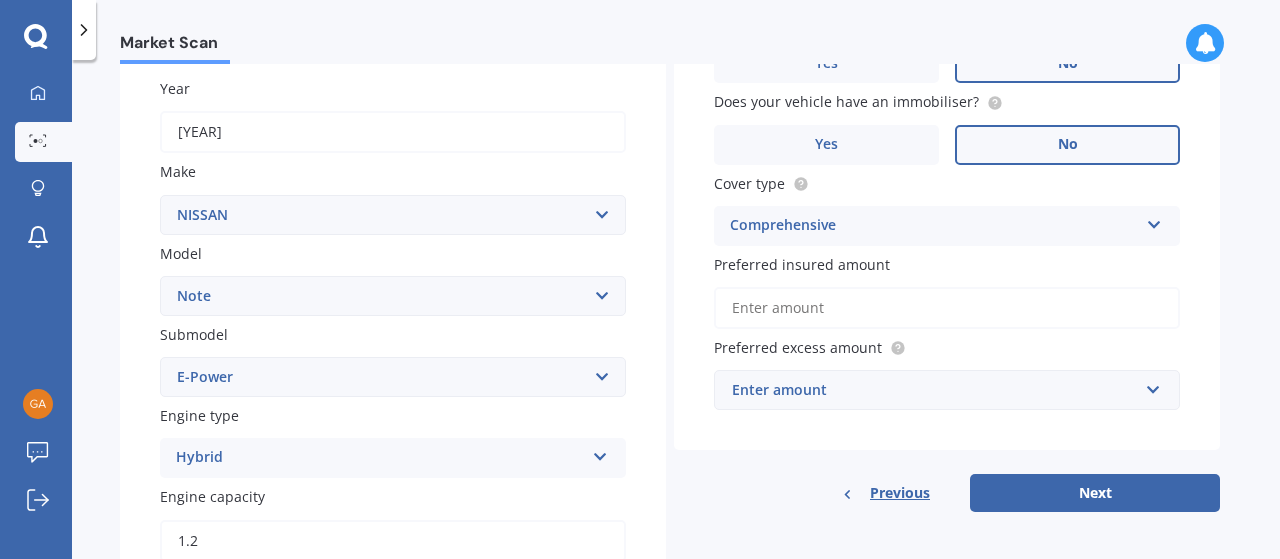 click on "Preferred insured amount" at bounding box center (947, 308) 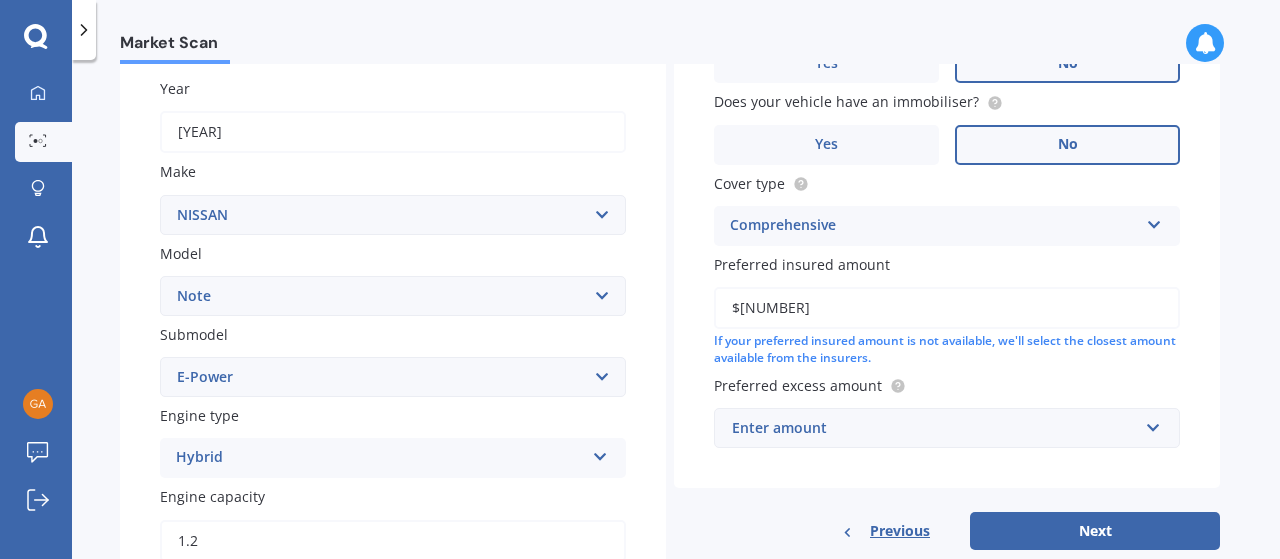 type on "$[NUMBER]" 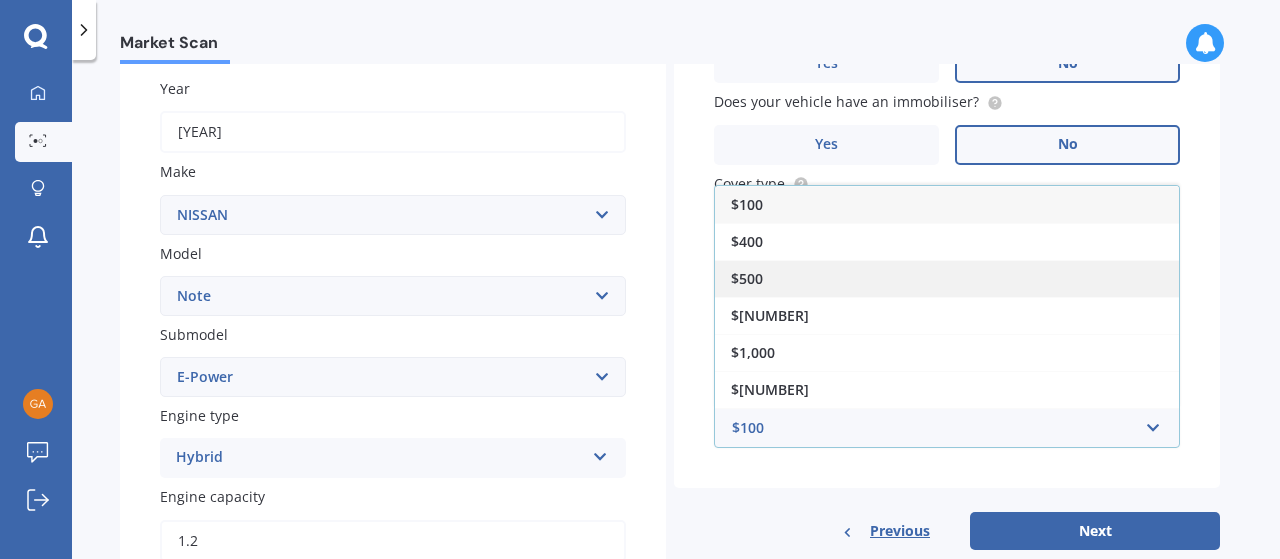 click on "$500" at bounding box center (947, 278) 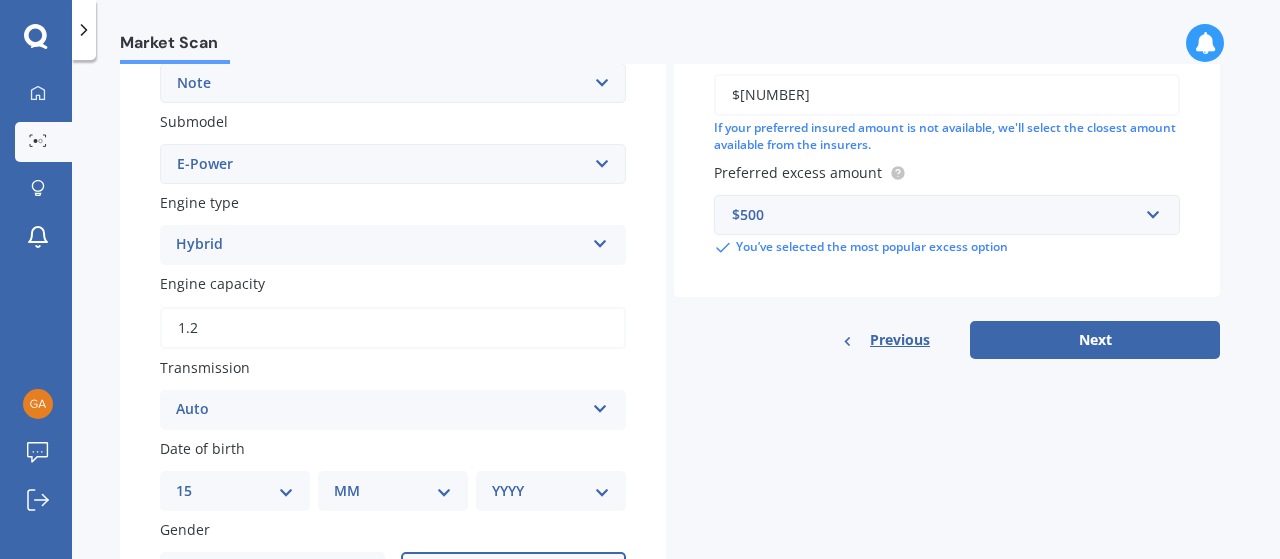 scroll, scrollTop: 500, scrollLeft: 0, axis: vertical 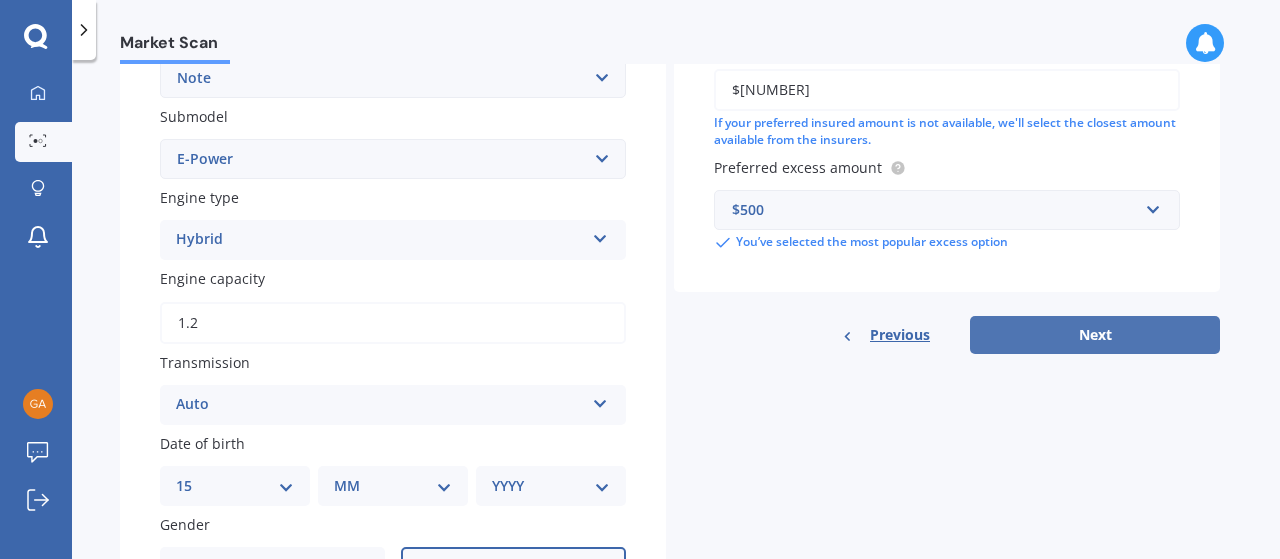 click on "Next" at bounding box center (1095, 335) 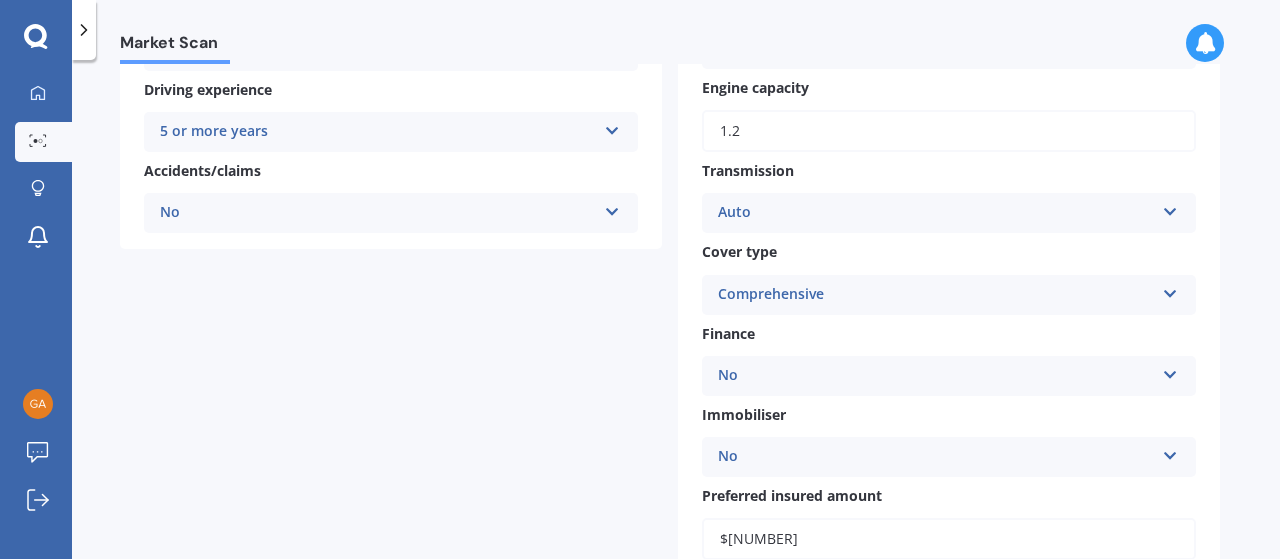 scroll, scrollTop: 882, scrollLeft: 0, axis: vertical 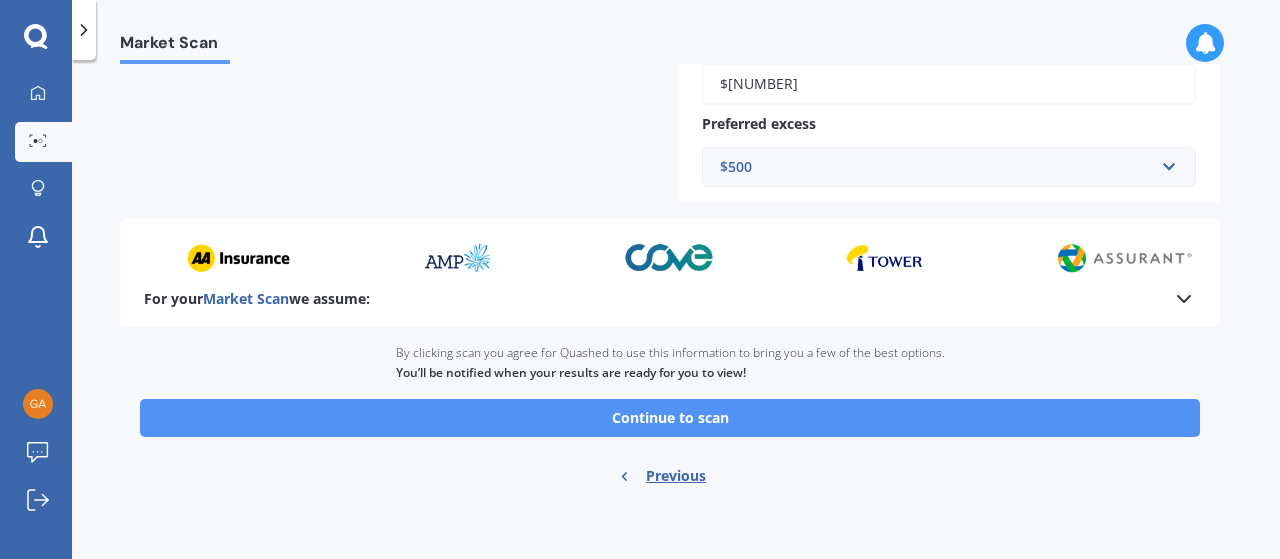 click on "Continue to scan" at bounding box center [670, 418] 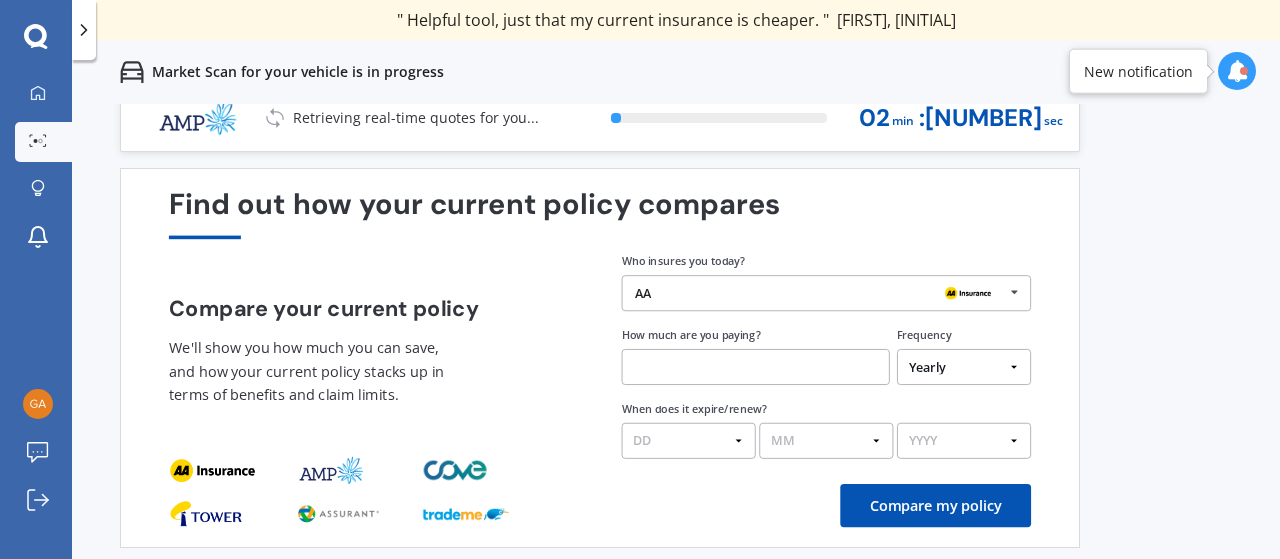 scroll, scrollTop: 86, scrollLeft: 0, axis: vertical 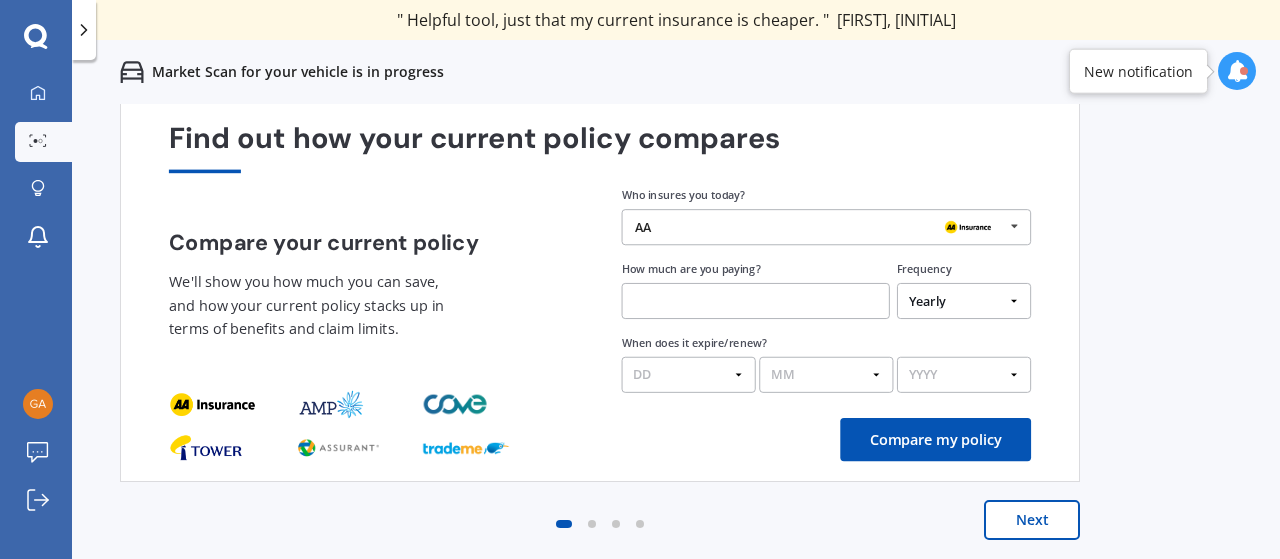 click on "Next" at bounding box center [1032, 520] 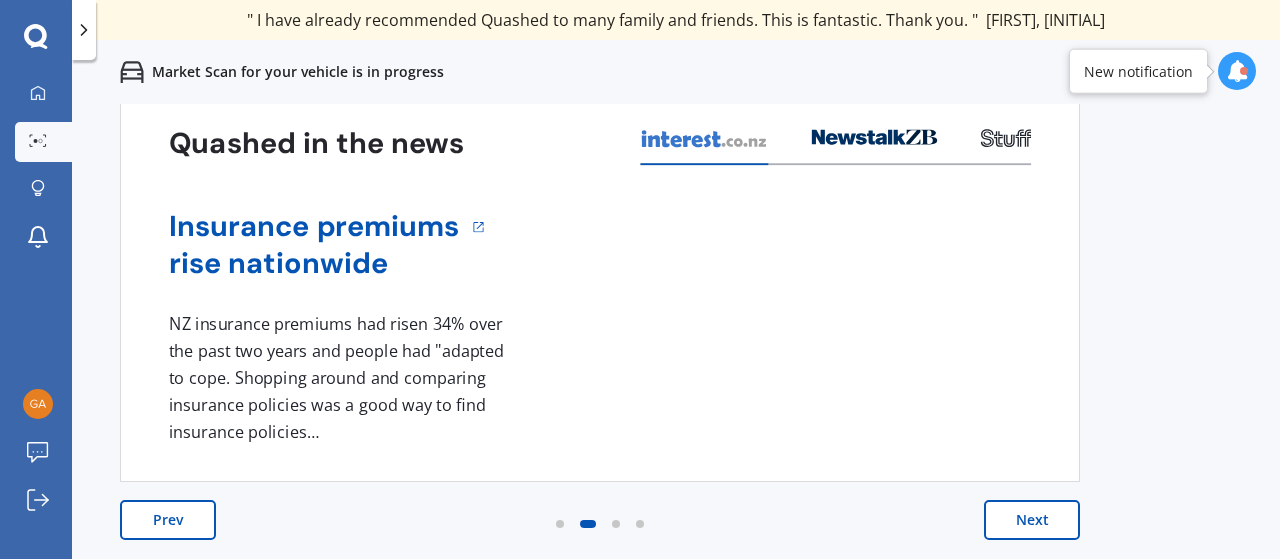 scroll, scrollTop: 86, scrollLeft: 0, axis: vertical 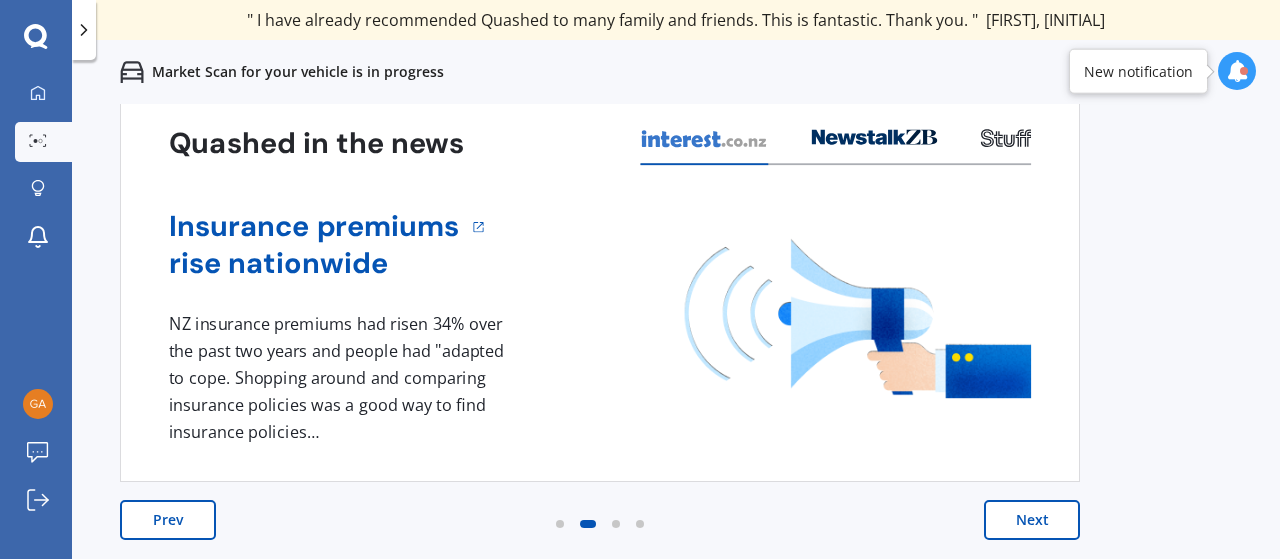 click on "Next" at bounding box center [1032, 520] 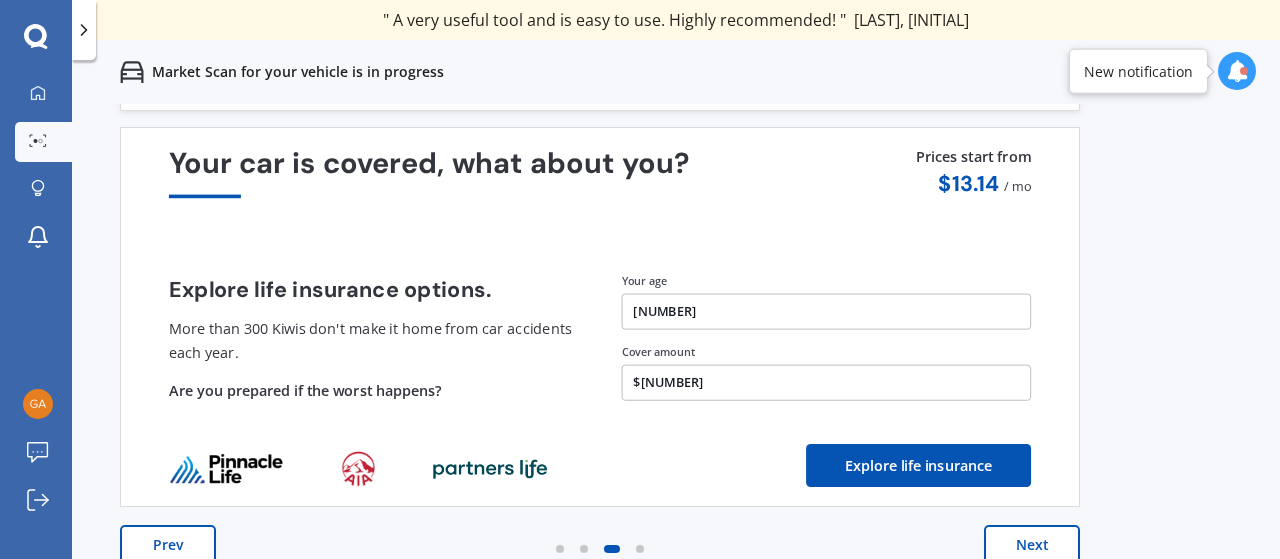scroll, scrollTop: 86, scrollLeft: 0, axis: vertical 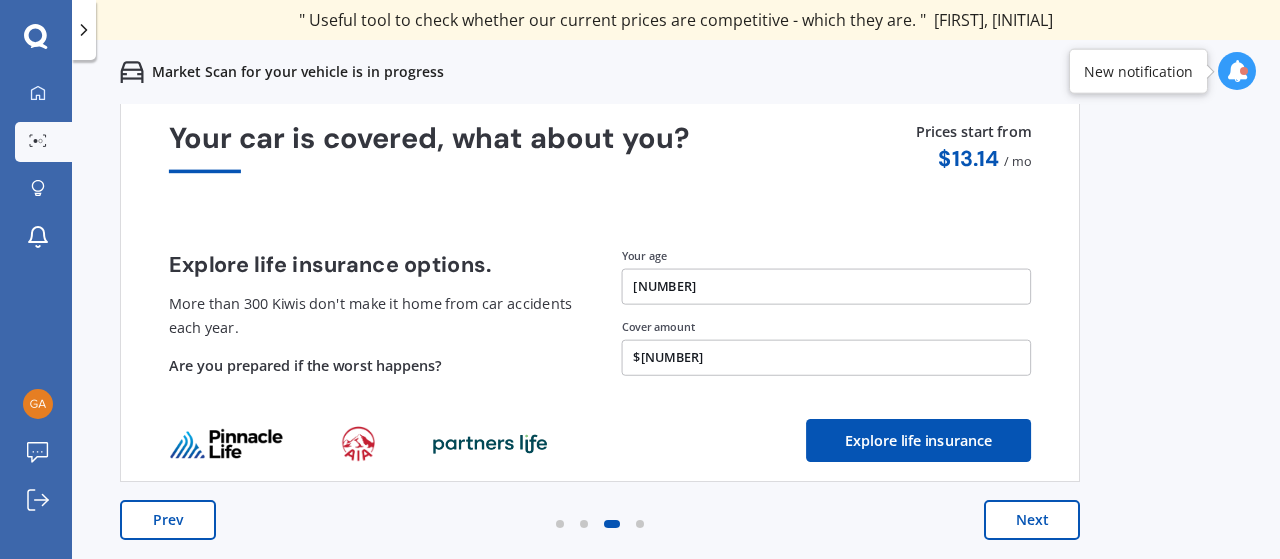click on "Next" at bounding box center (1032, 520) 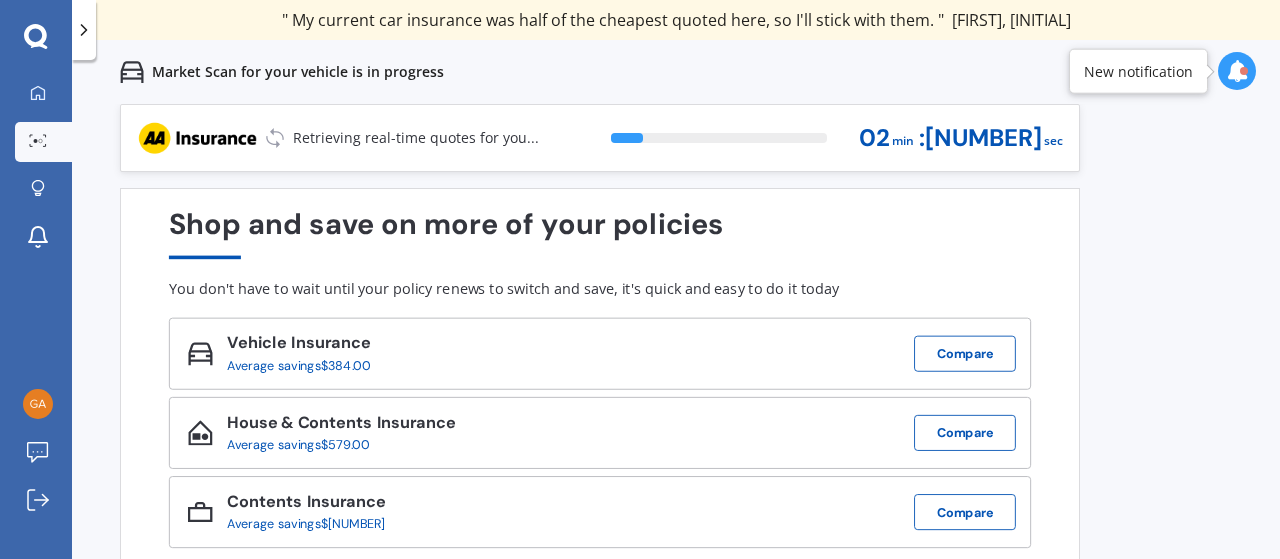 scroll, scrollTop: 86, scrollLeft: 0, axis: vertical 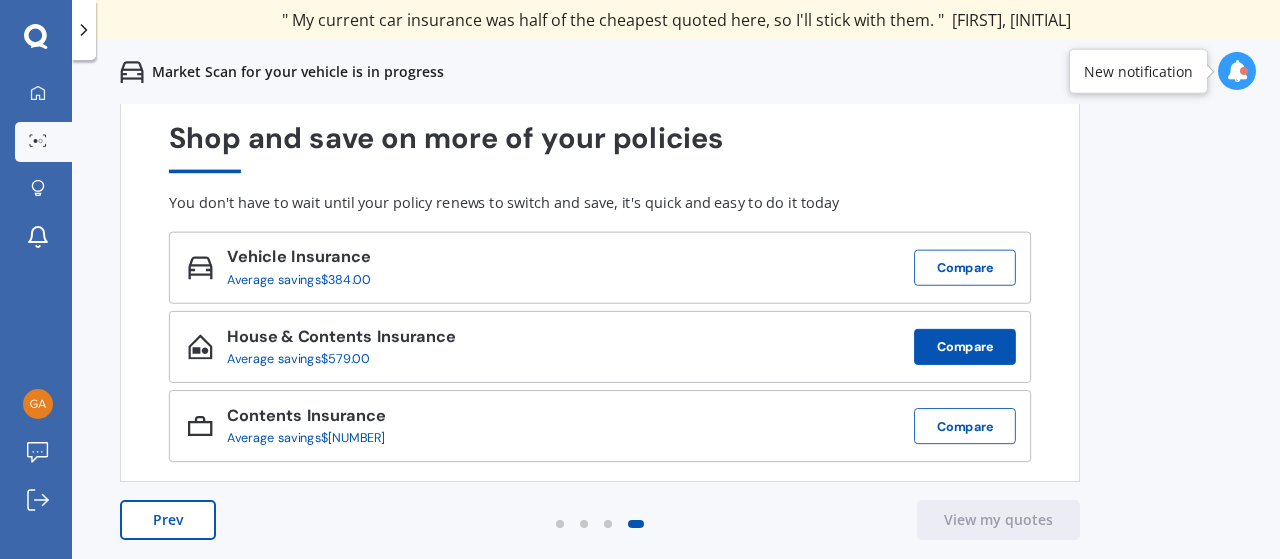 click on "Compare" at bounding box center [965, 268] 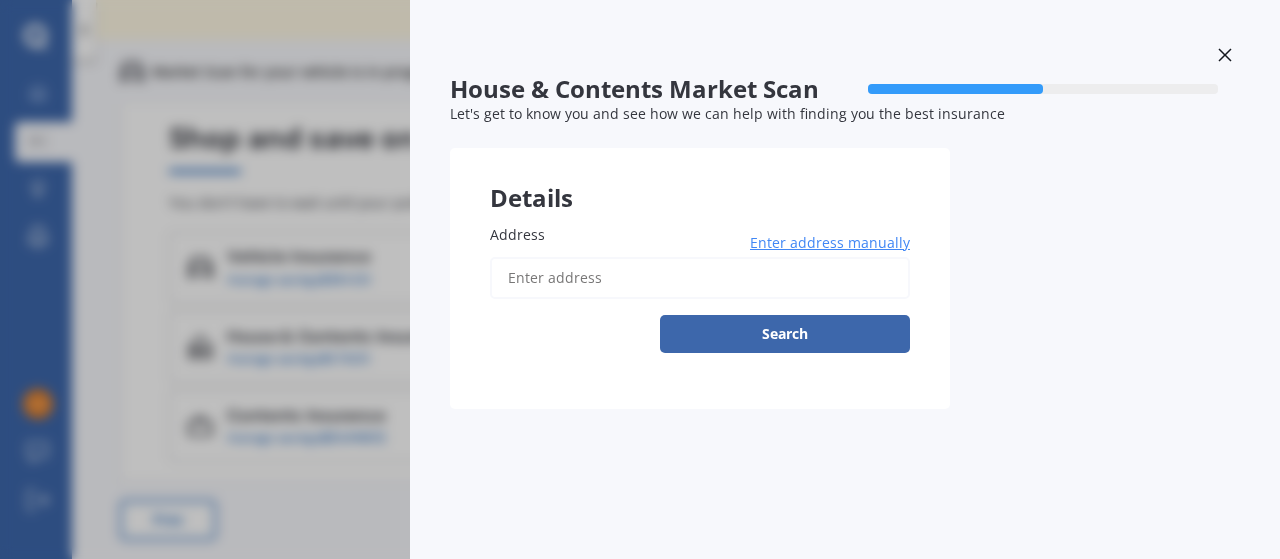 click on "Address" at bounding box center (700, 278) 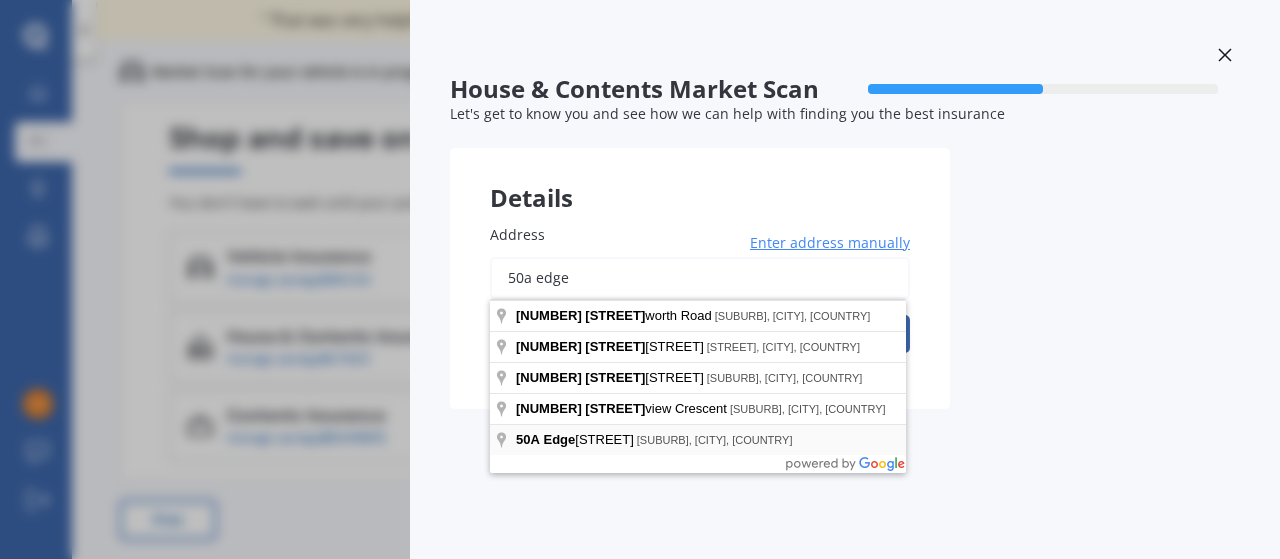 type on "50a edge" 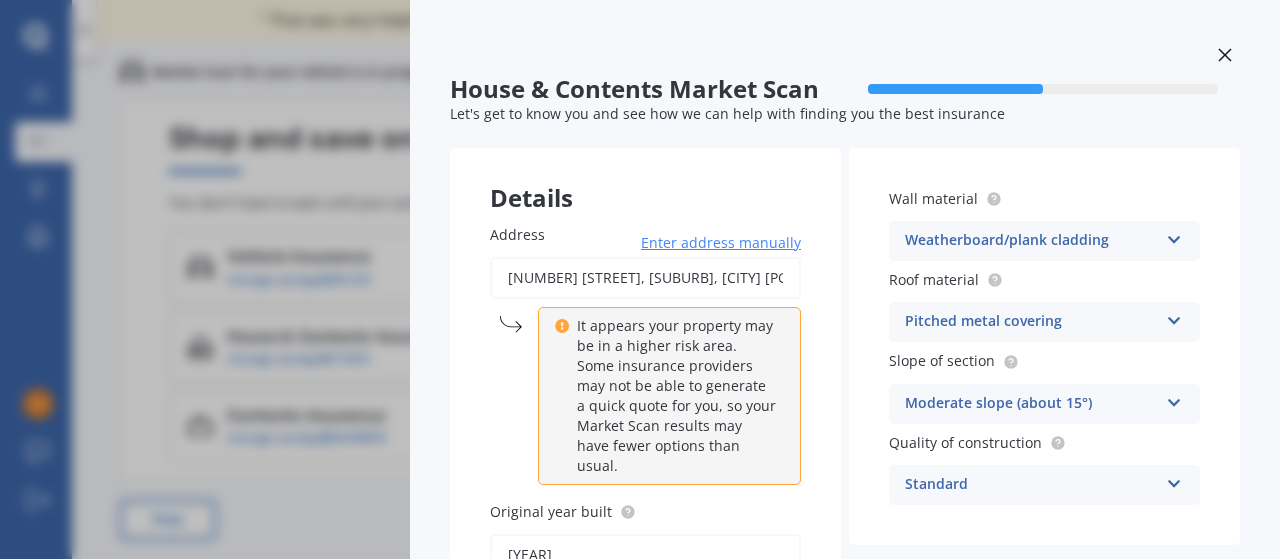 drag, startPoint x: 648, startPoint y: 443, endPoint x: 1117, endPoint y: 163, distance: 546.2243 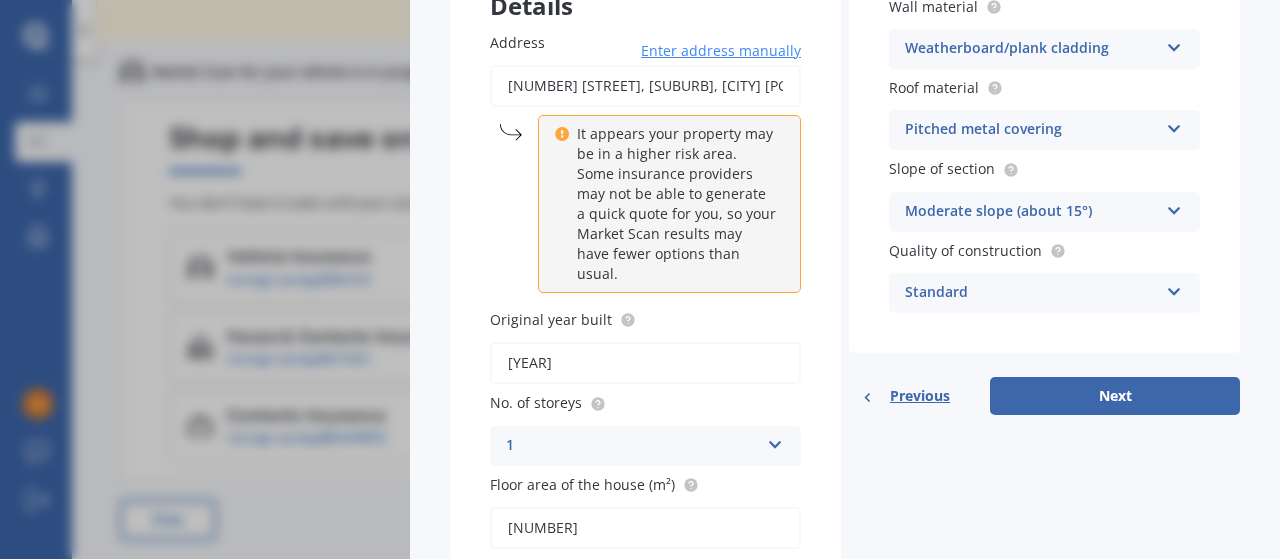 scroll, scrollTop: 360, scrollLeft: 0, axis: vertical 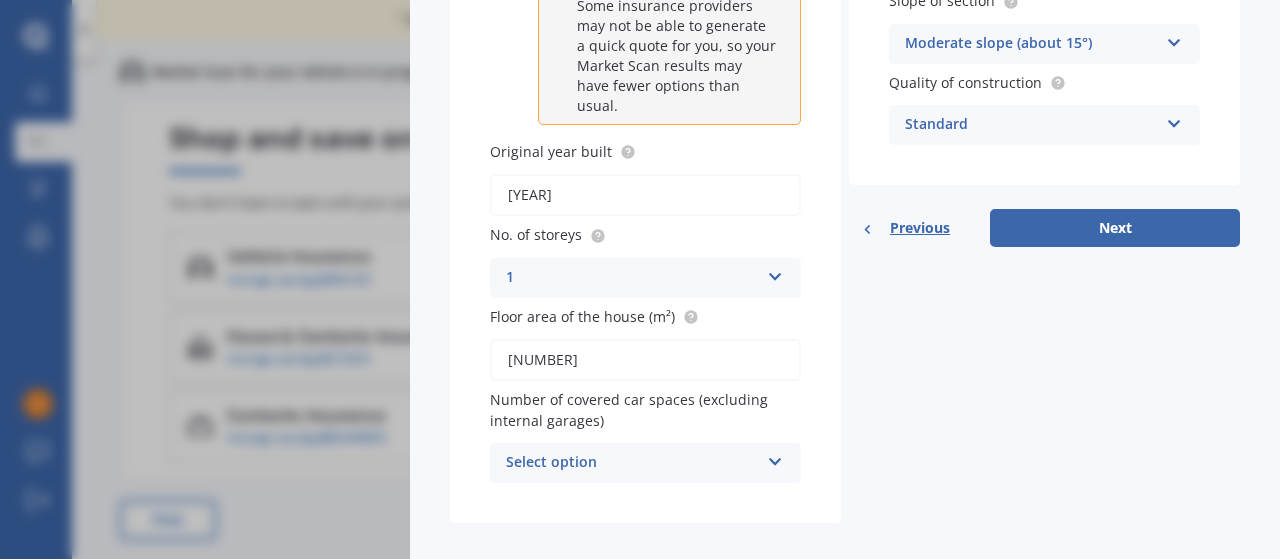 click on "Select option" at bounding box center [632, 463] 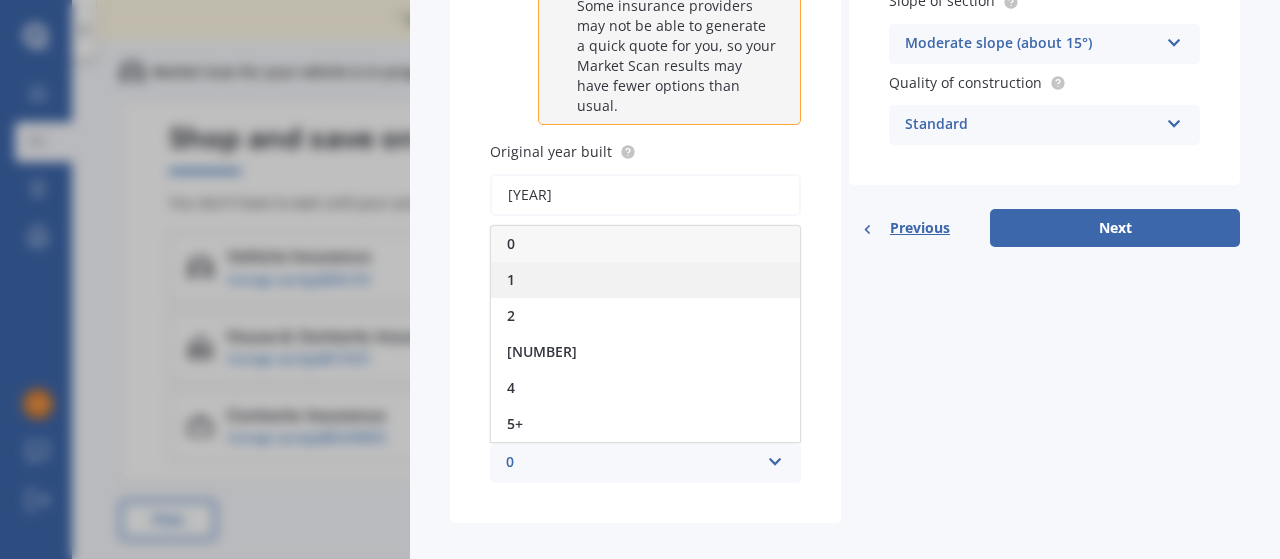 click on "1" at bounding box center (645, 280) 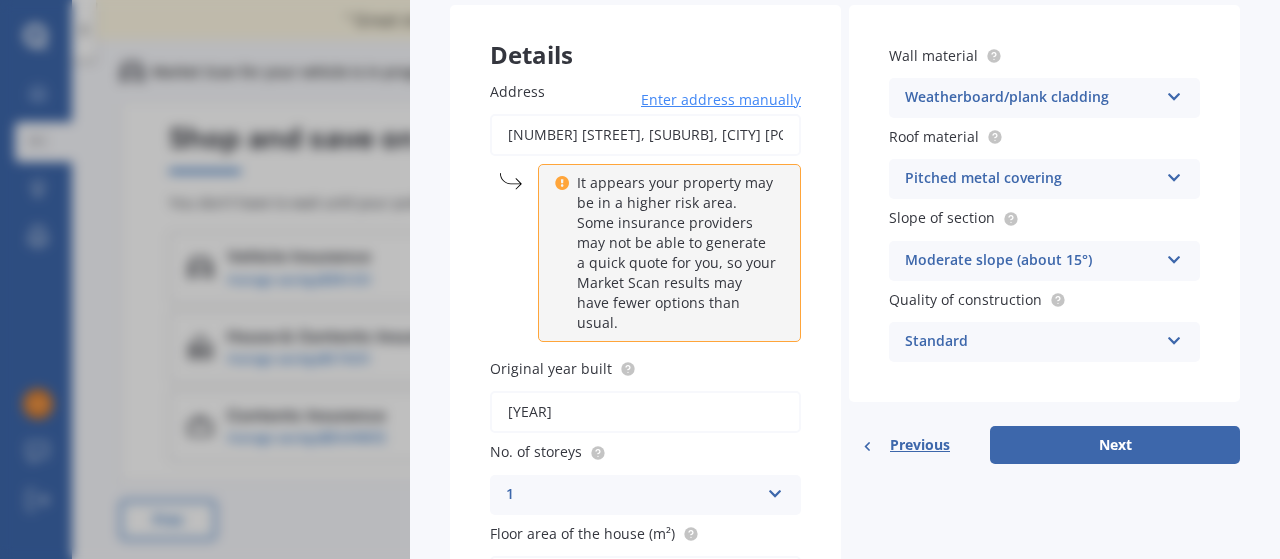scroll, scrollTop: 144, scrollLeft: 0, axis: vertical 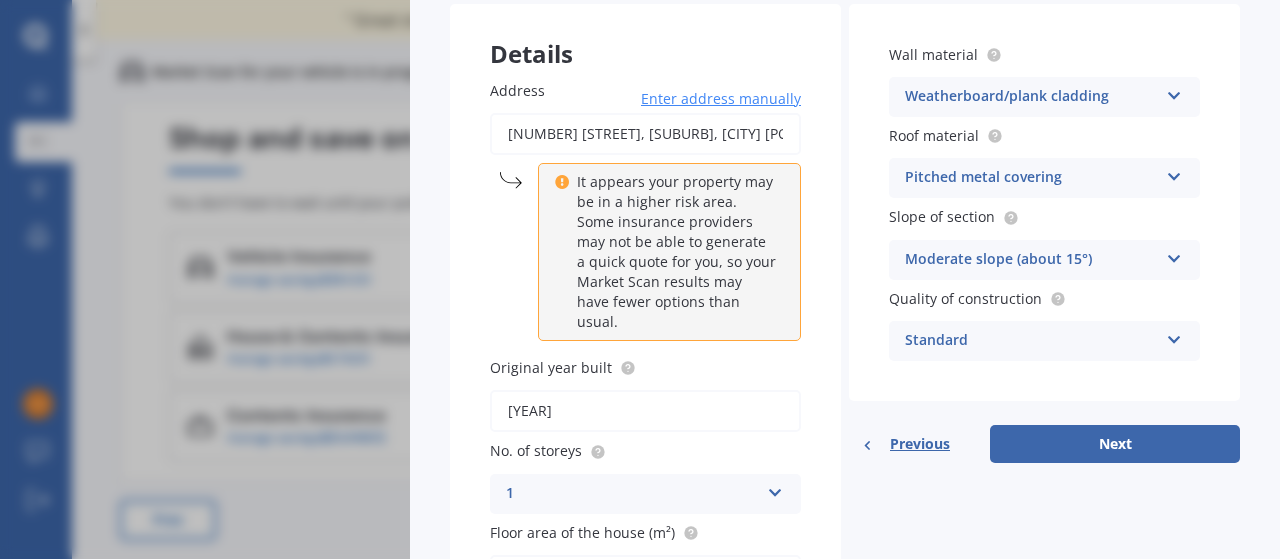 click on "Moderate slope (about 15°)" at bounding box center [632, 494] 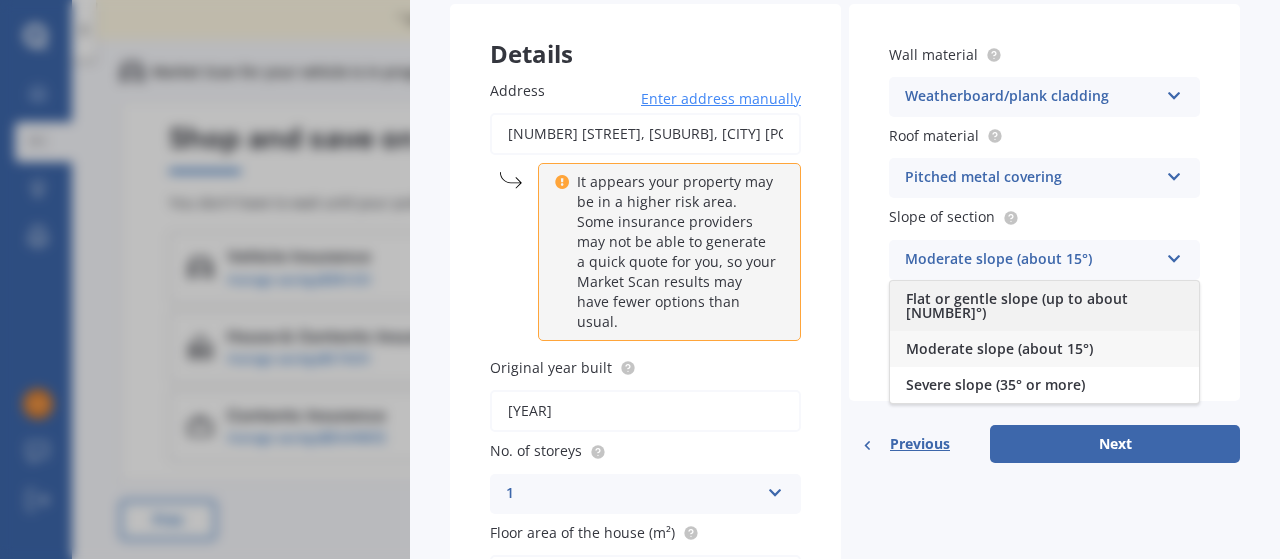 click on "Flat or gentle slope (up to about [NUMBER]°)" at bounding box center (1044, 306) 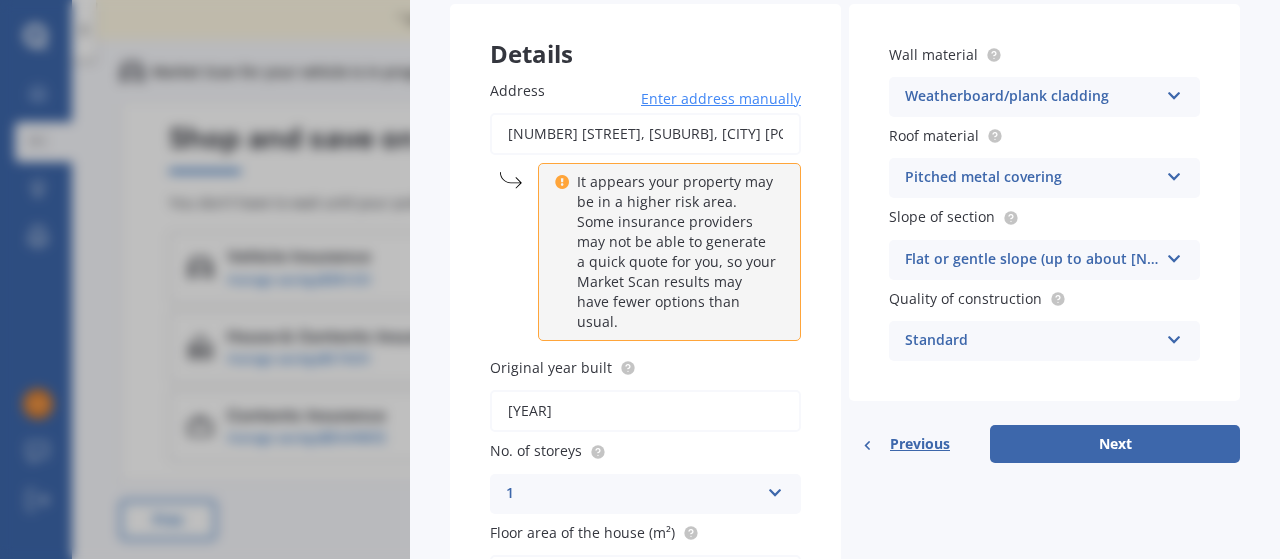click on "Standard" at bounding box center (632, 494) 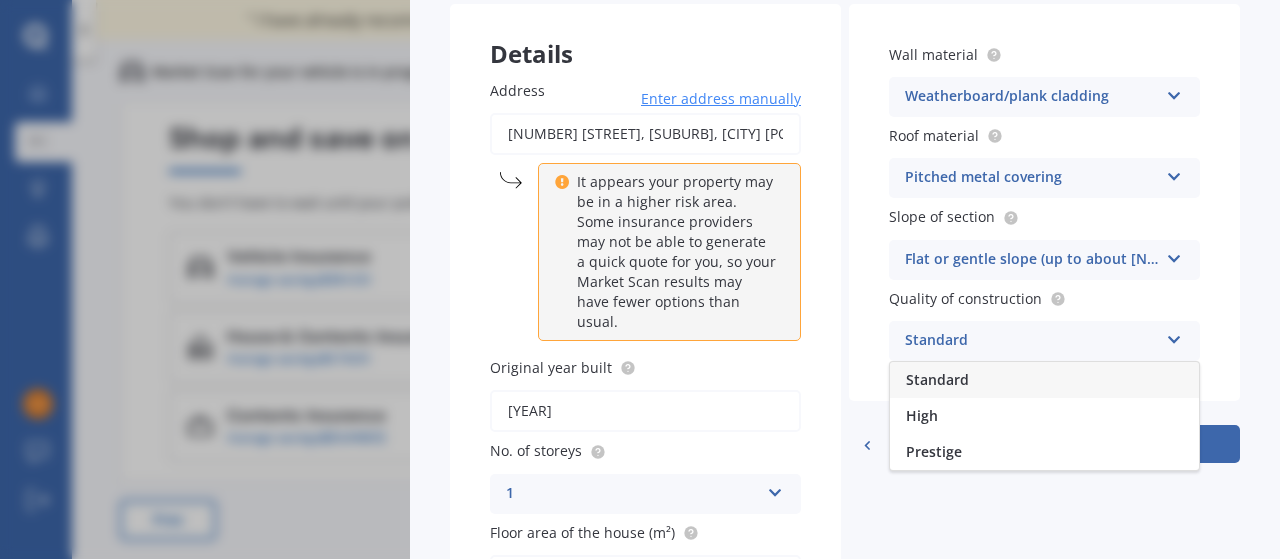 click on "Standard" at bounding box center [1031, 341] 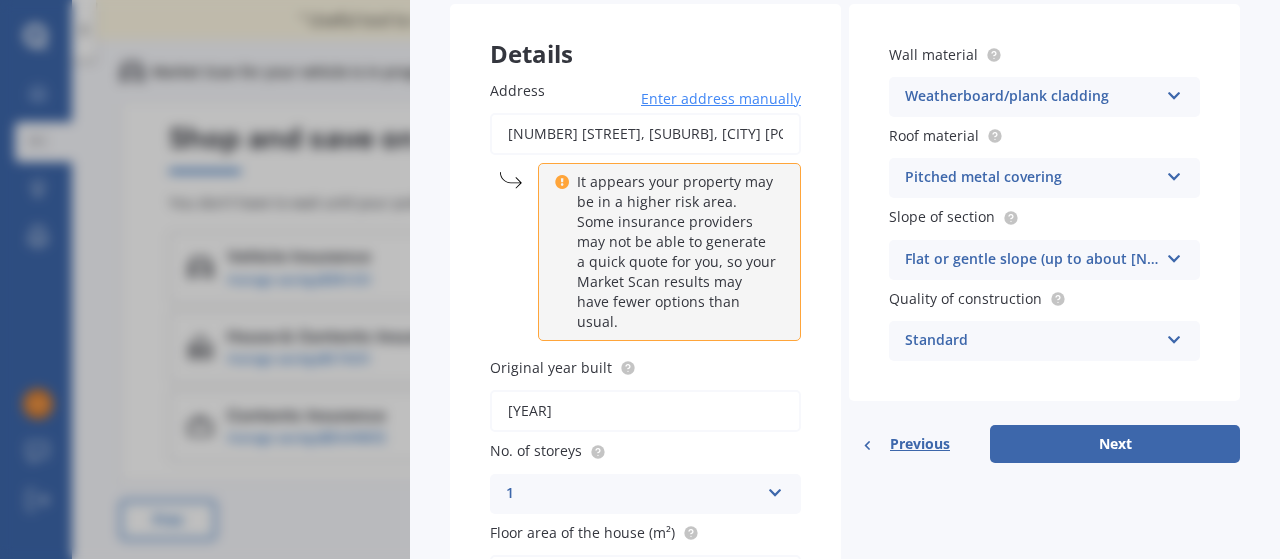 click on "Flat or gentle slope (up to about [NUMBER]°)" at bounding box center (632, 494) 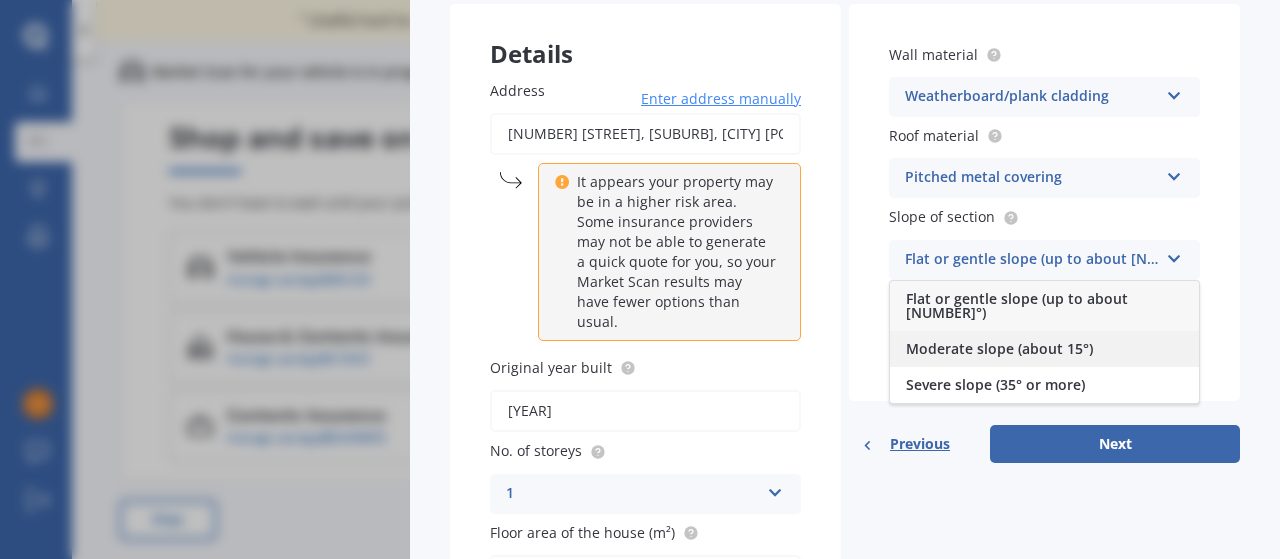 click on "Moderate slope (about 15°)" at bounding box center (1017, 305) 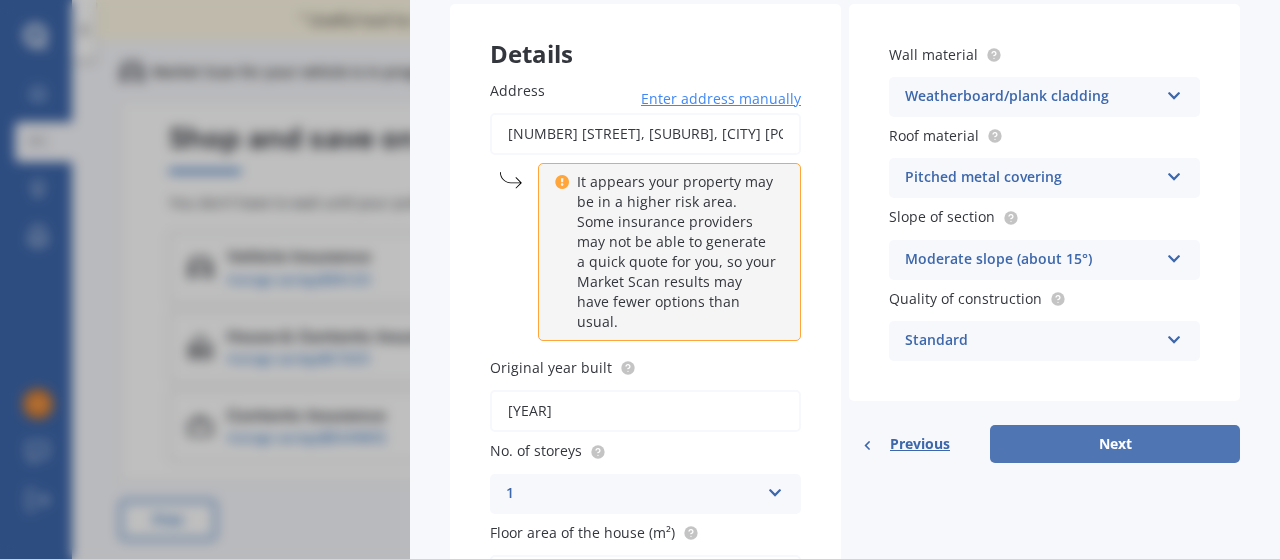 click on "Next" at bounding box center [1115, 444] 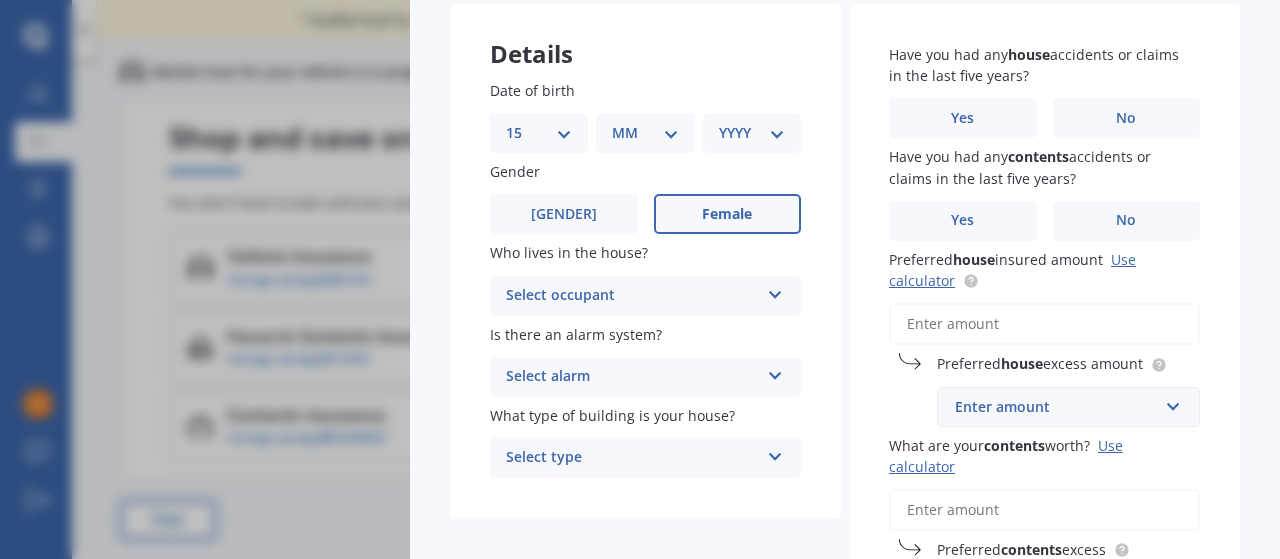 scroll, scrollTop: 0, scrollLeft: 0, axis: both 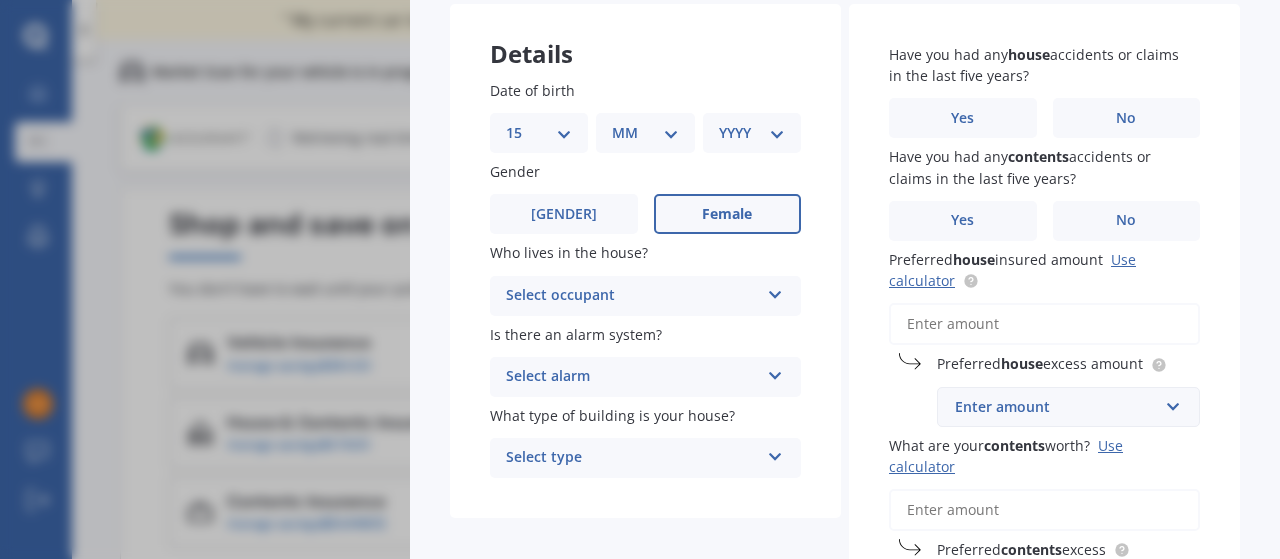 click on "Select occupant" at bounding box center (632, 296) 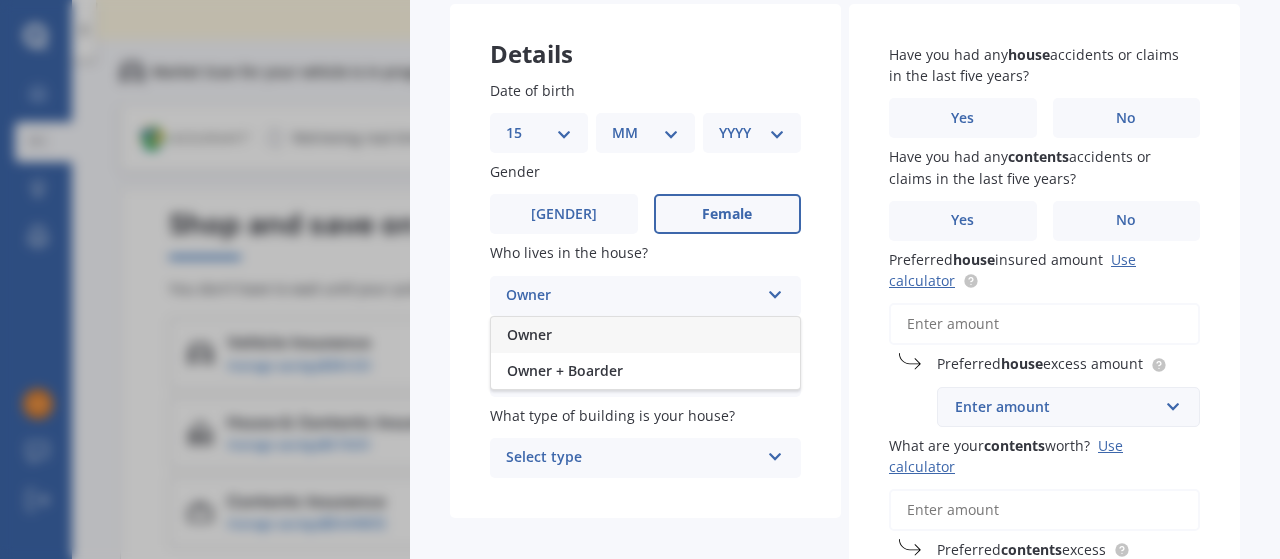 click on "Owner" at bounding box center [645, 335] 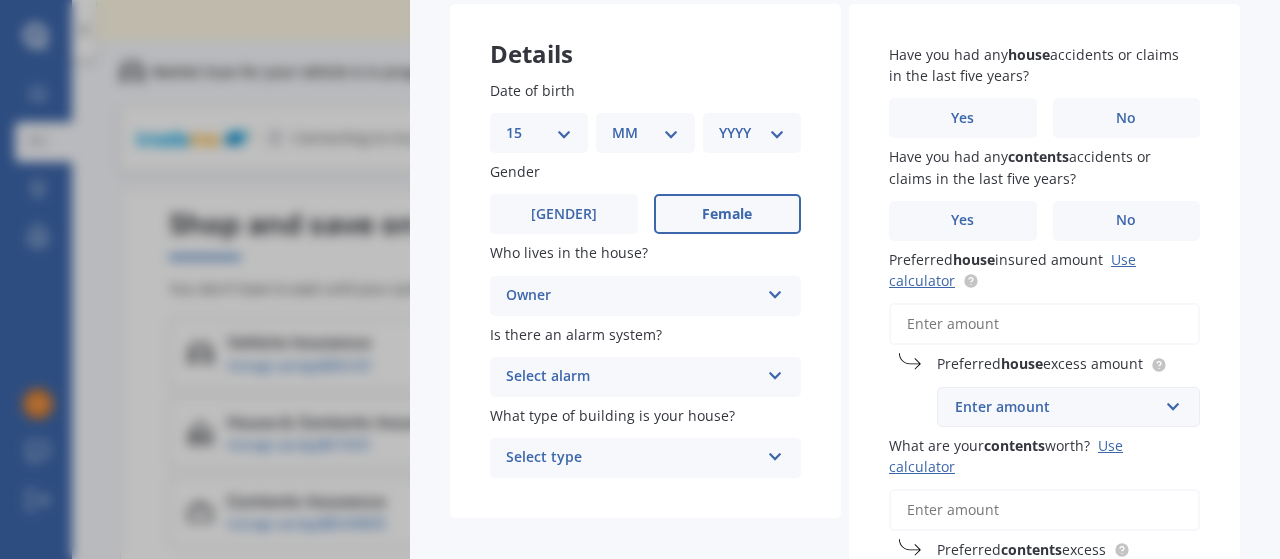 click on "Select alarm" at bounding box center (632, 377) 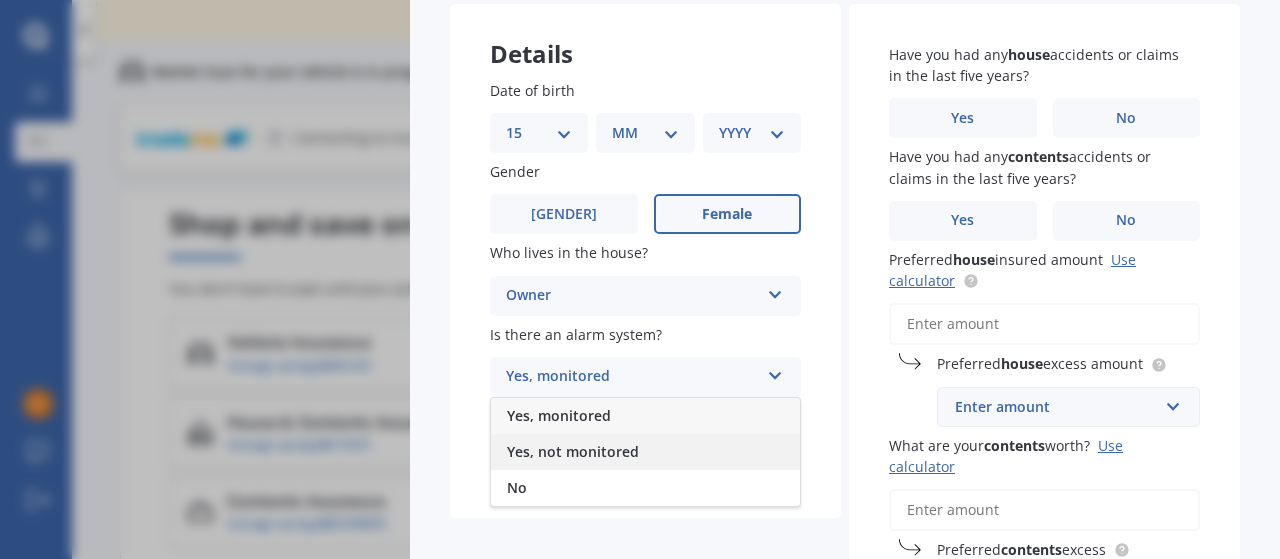 click on "Yes, not monitored" at bounding box center [559, 415] 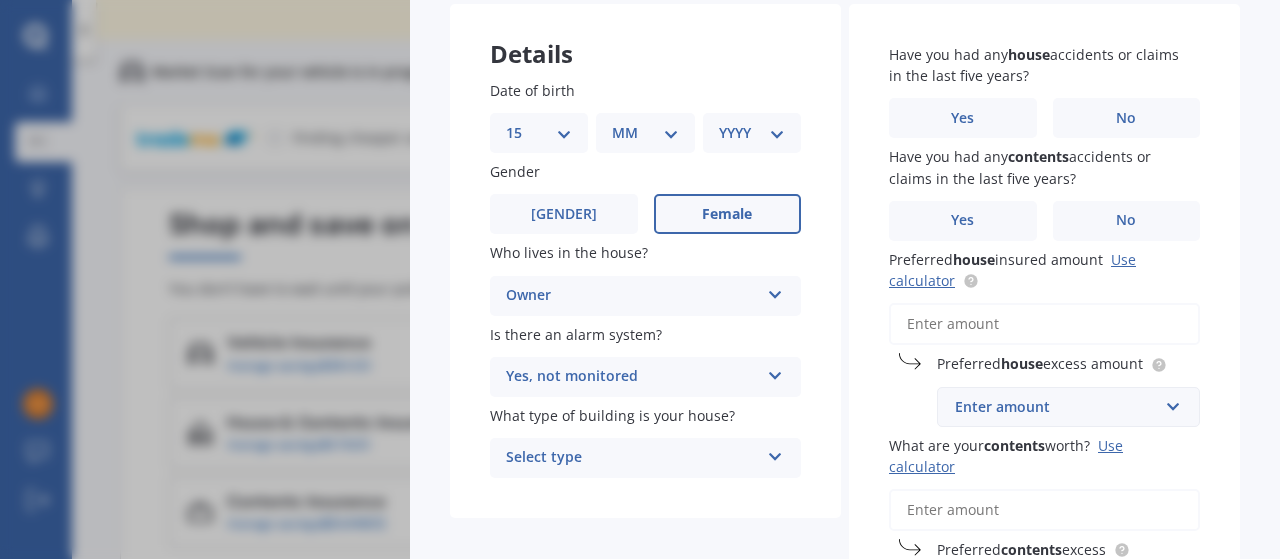 click on "Yes, not monitored Yes, monitored Yes, not monitored No" at bounding box center [645, 296] 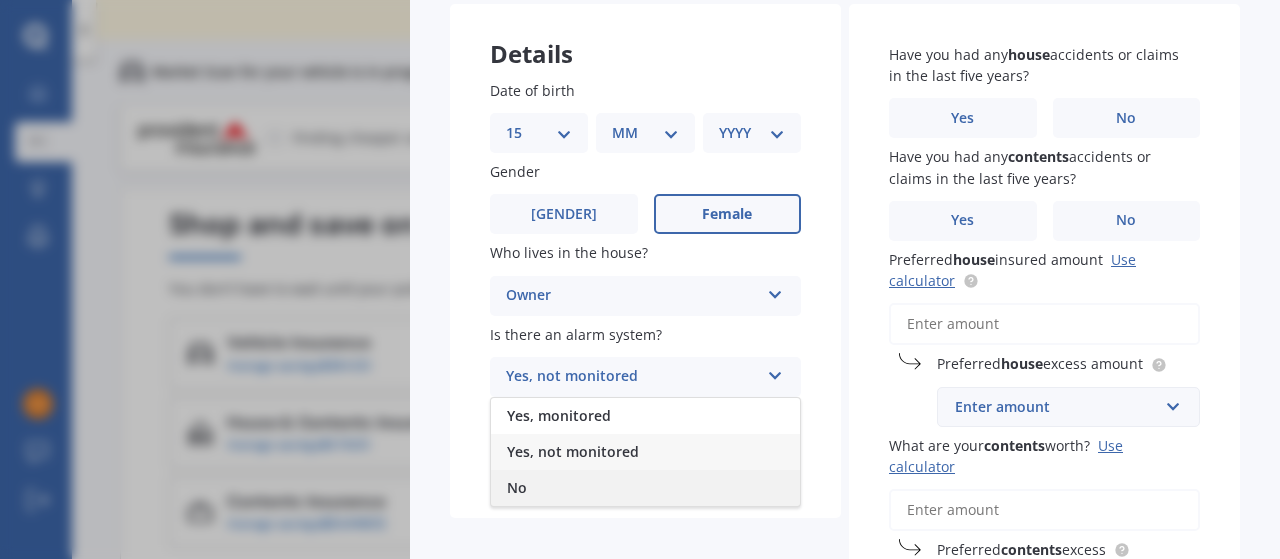 click on "No" at bounding box center [645, 488] 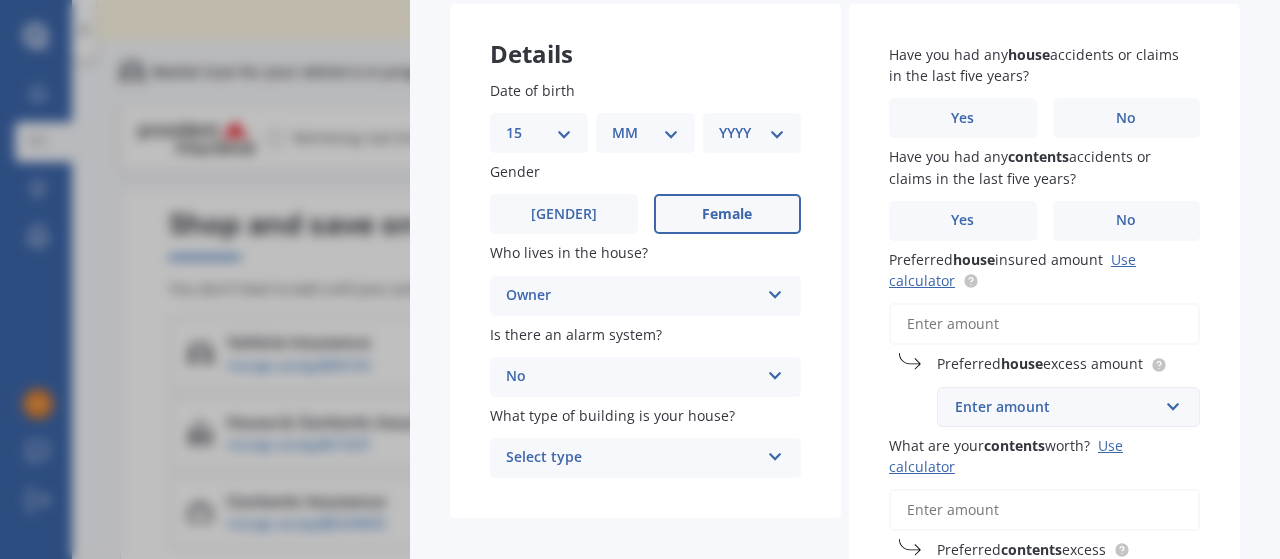 click on "Select type" at bounding box center (632, 458) 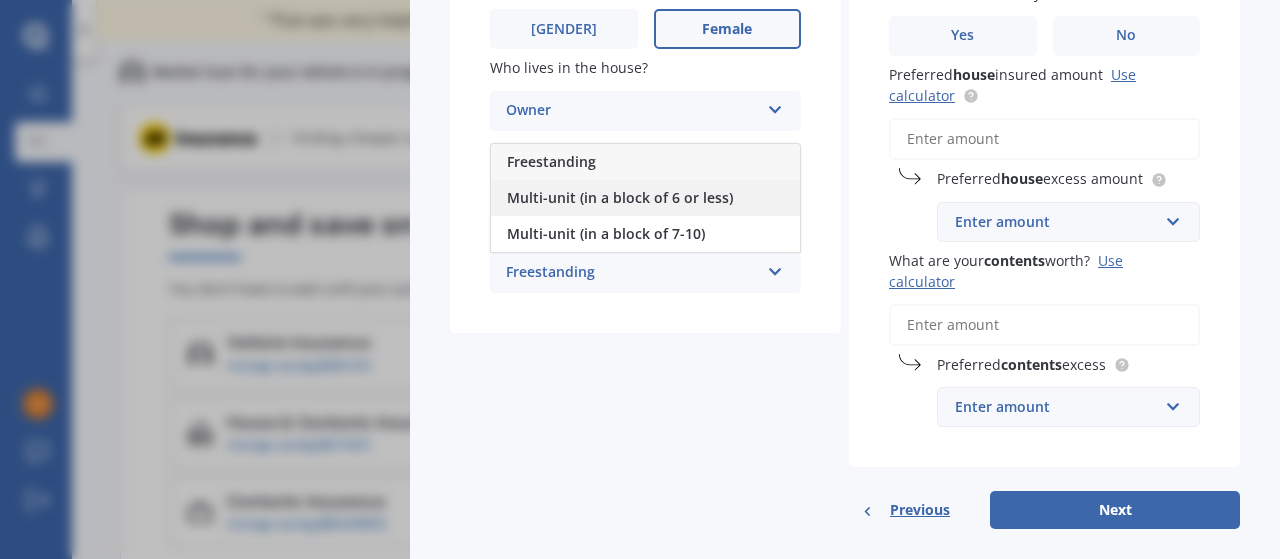 scroll, scrollTop: 158, scrollLeft: 0, axis: vertical 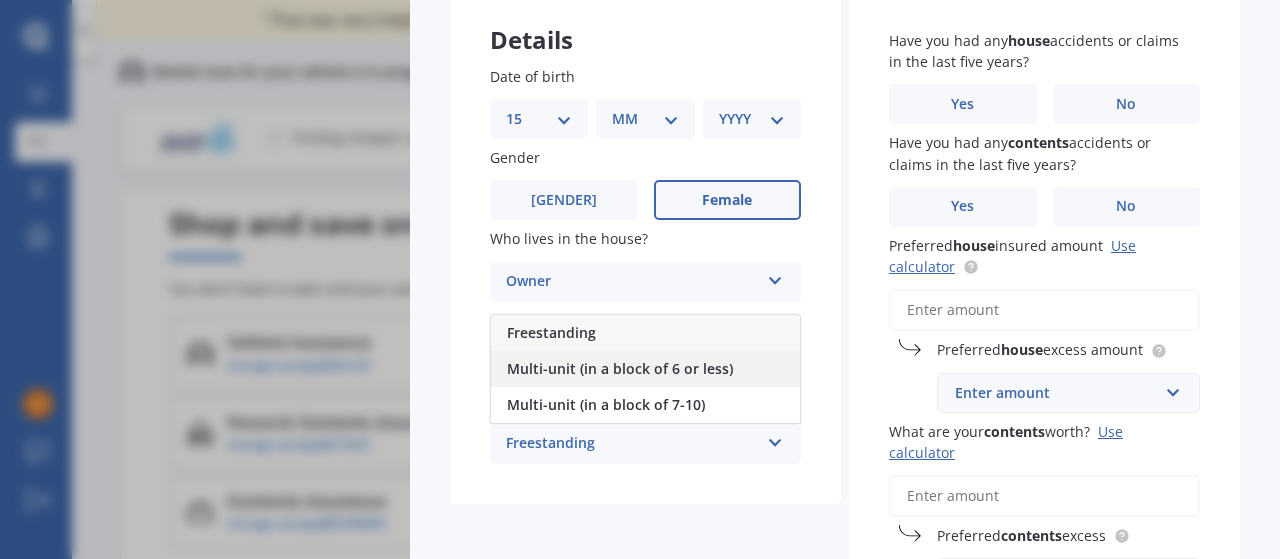 click on "Multi-unit (in a block of 6 or less)" at bounding box center (551, 332) 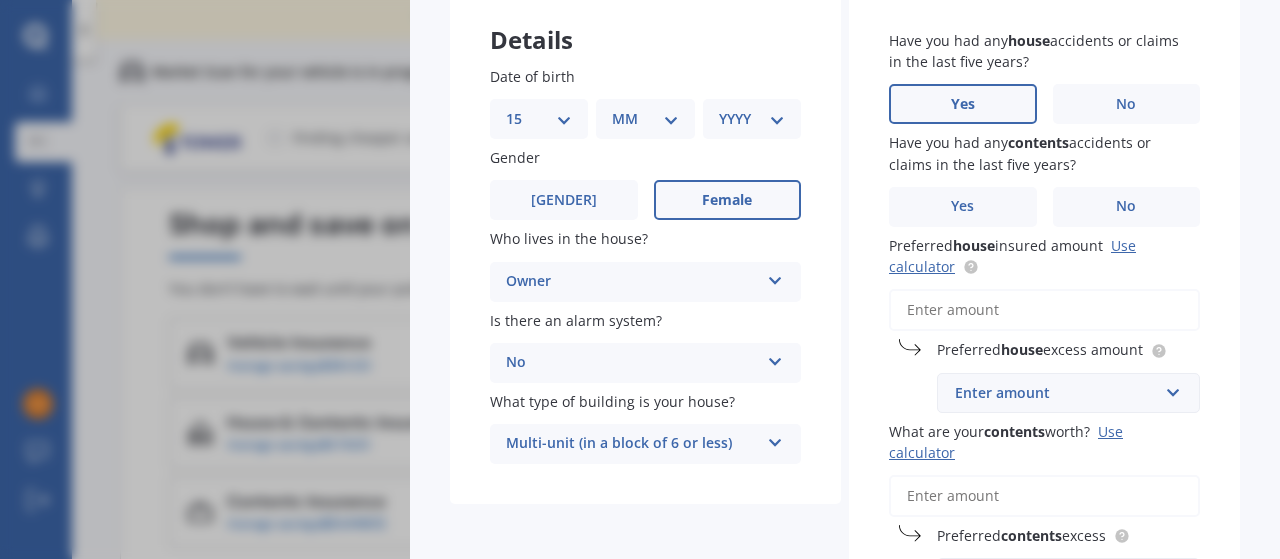 click on "Yes" at bounding box center [564, 200] 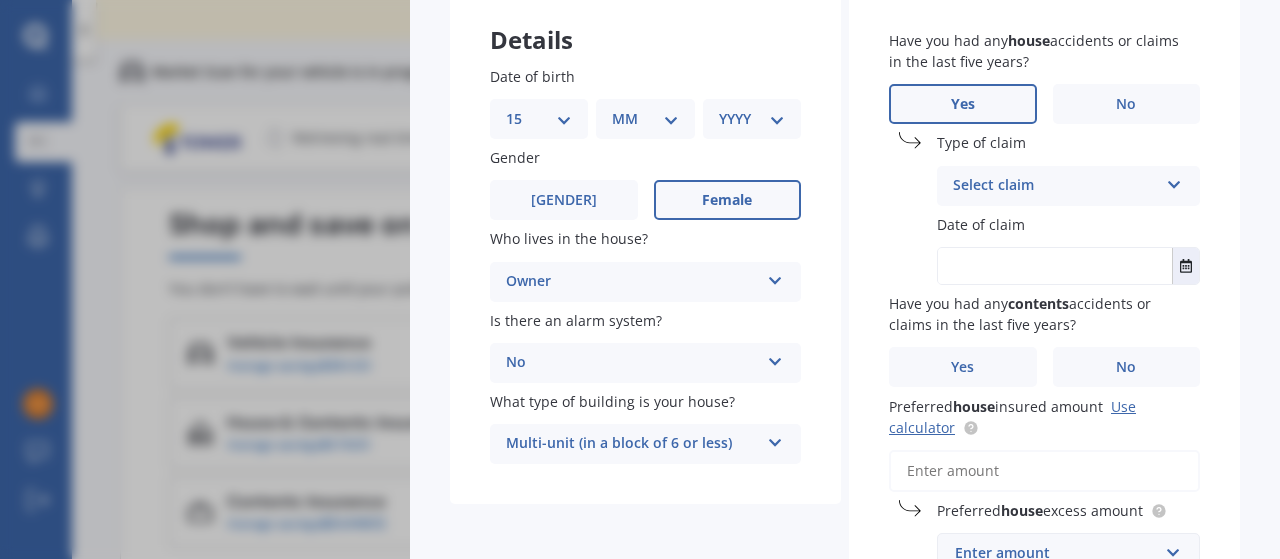 click on "Select claim" at bounding box center [1055, 186] 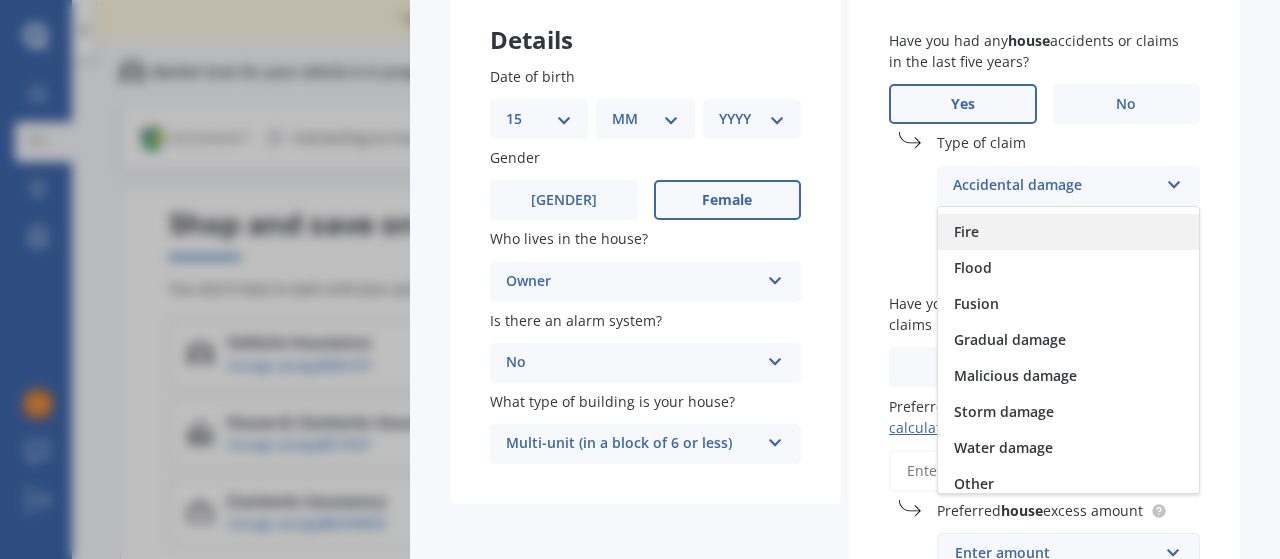 scroll, scrollTop: 145, scrollLeft: 0, axis: vertical 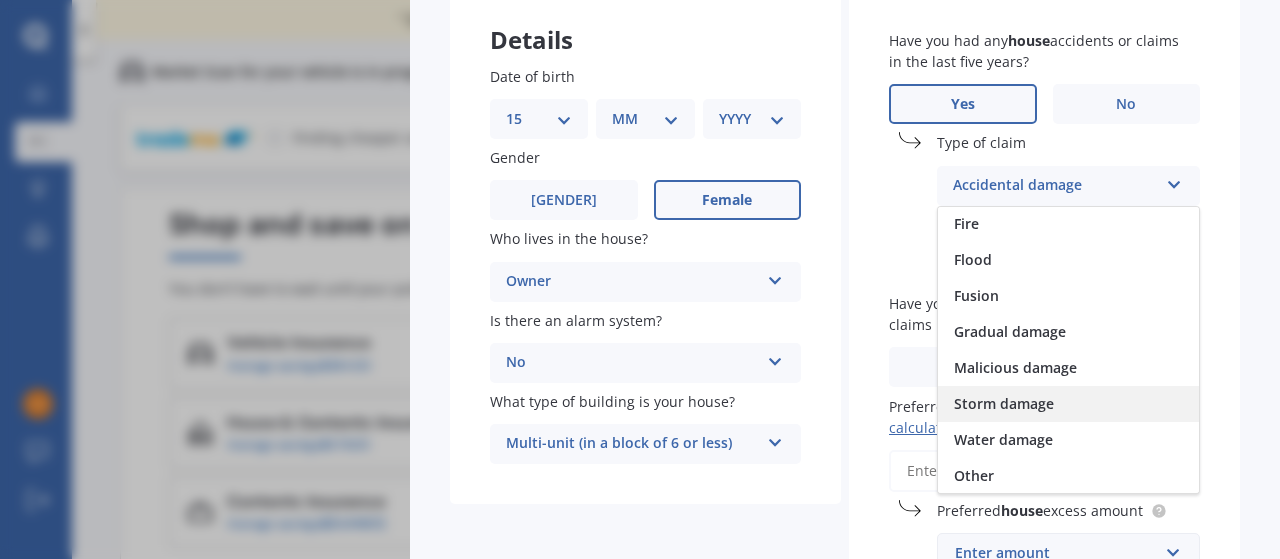 click on "Storm damage" at bounding box center (1068, 404) 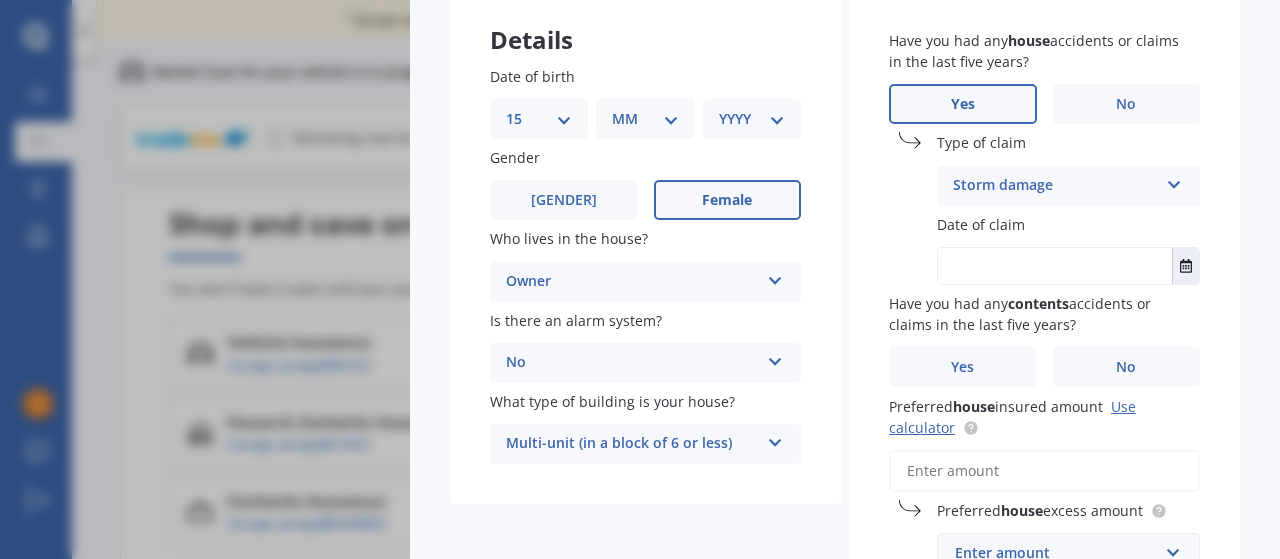 click at bounding box center [1055, 266] 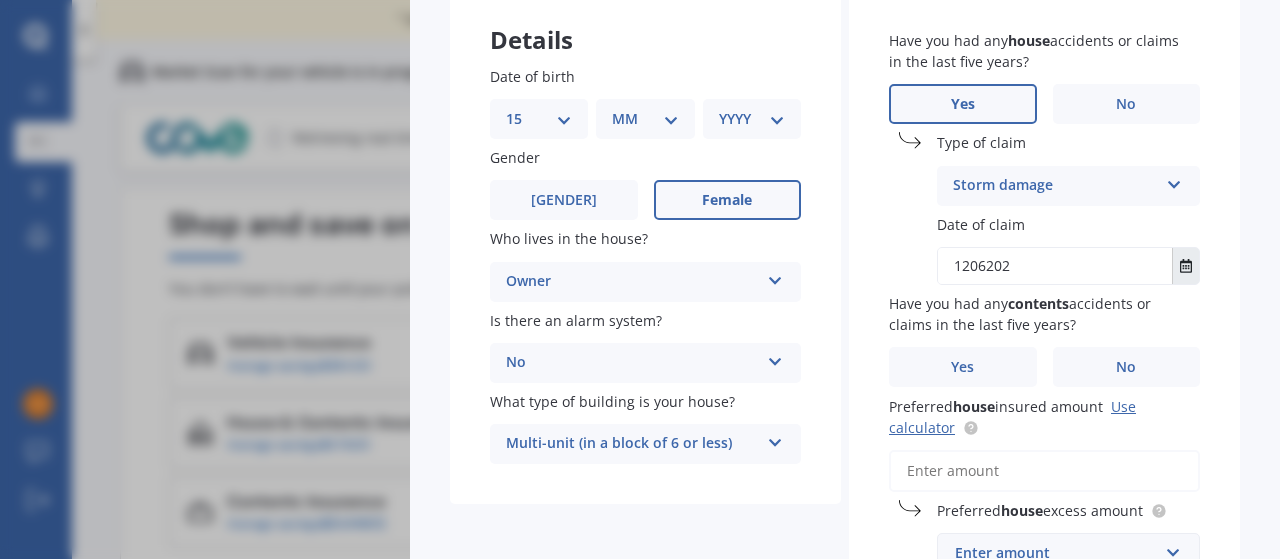 click at bounding box center [1186, 266] 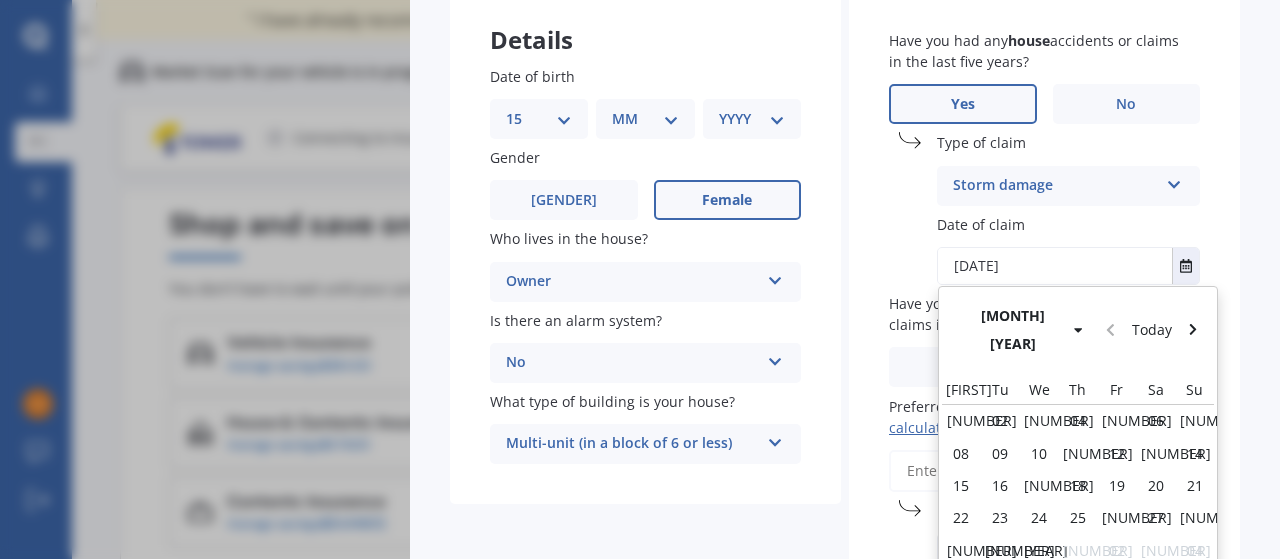 click on "[DATE]" at bounding box center [1055, 266] 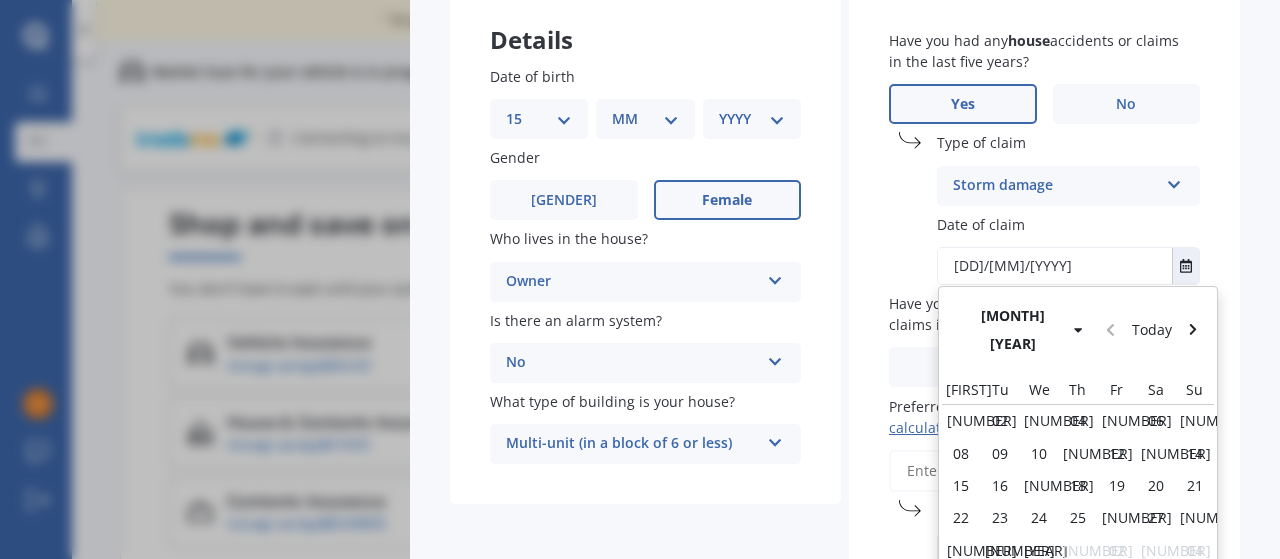 type on "[DD]/[MM]/[YYYY]" 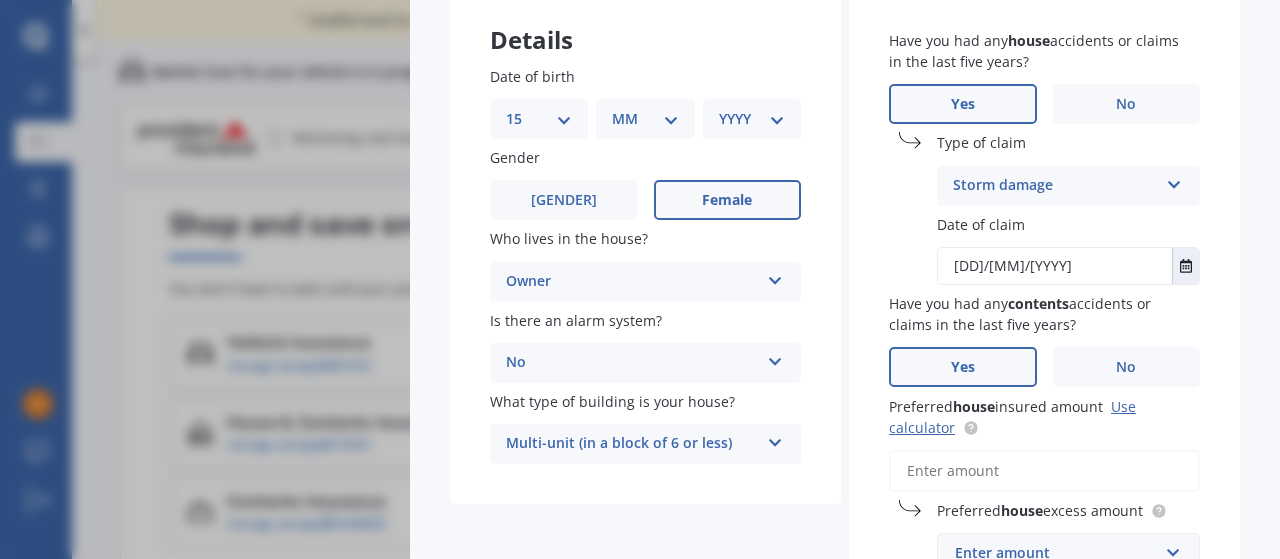 click on "Yes" at bounding box center [564, 200] 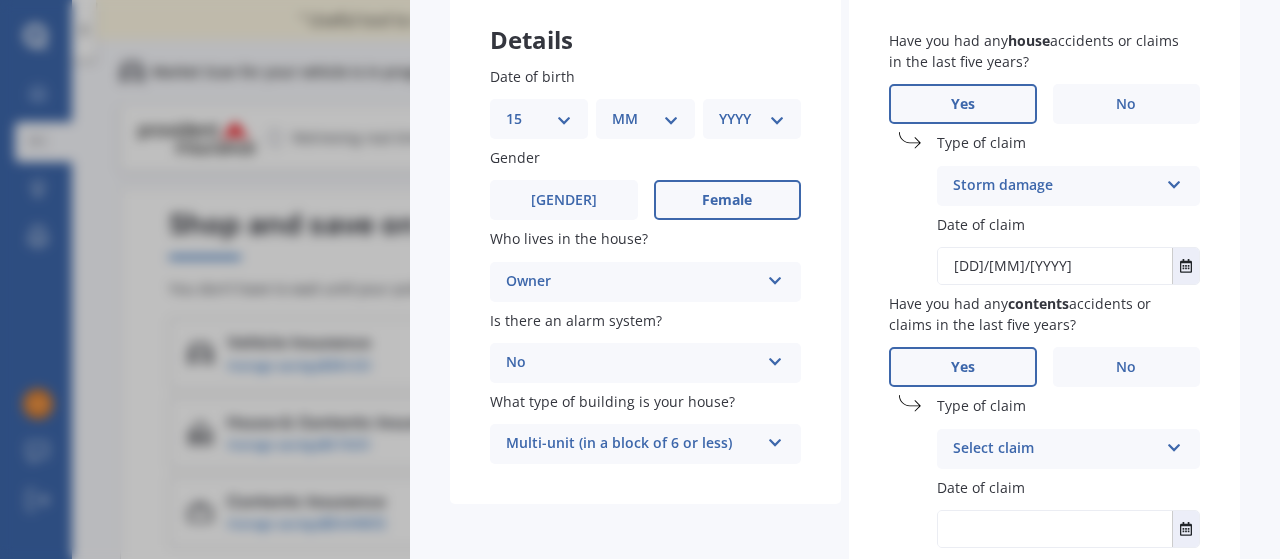 click on "Select claim" at bounding box center (1055, 449) 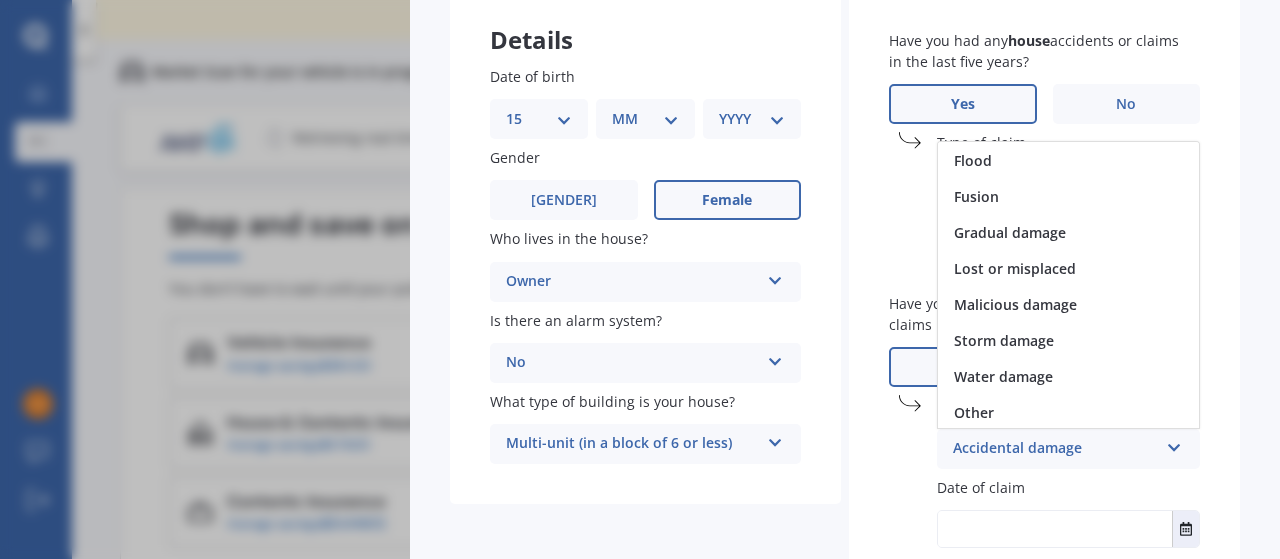 scroll, scrollTop: 145, scrollLeft: 0, axis: vertical 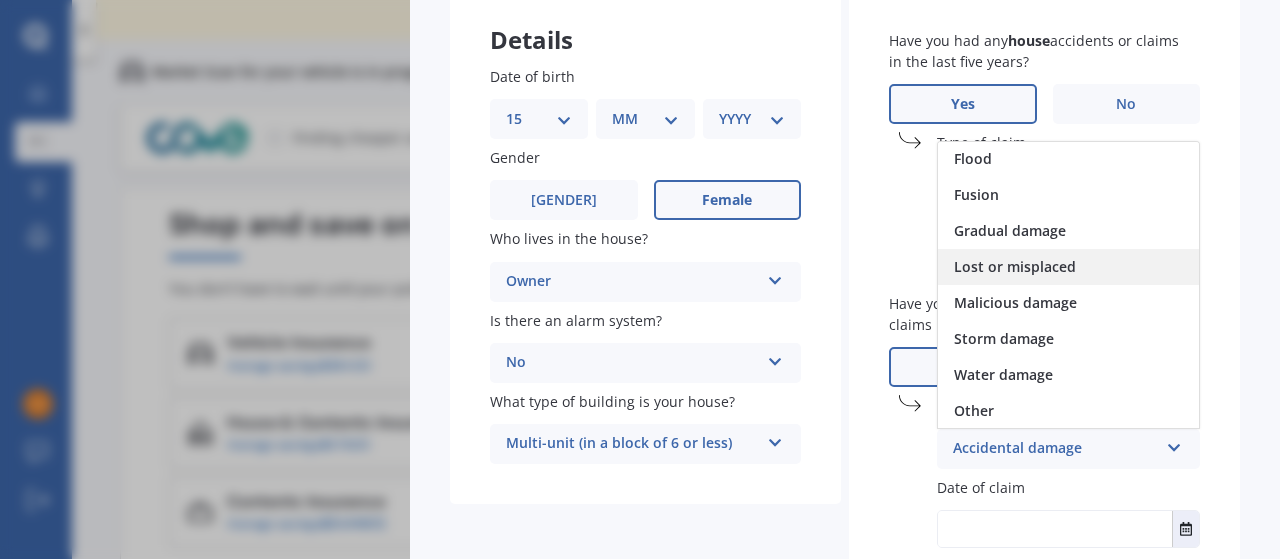 click on "Lost or misplaced" at bounding box center [1068, 267] 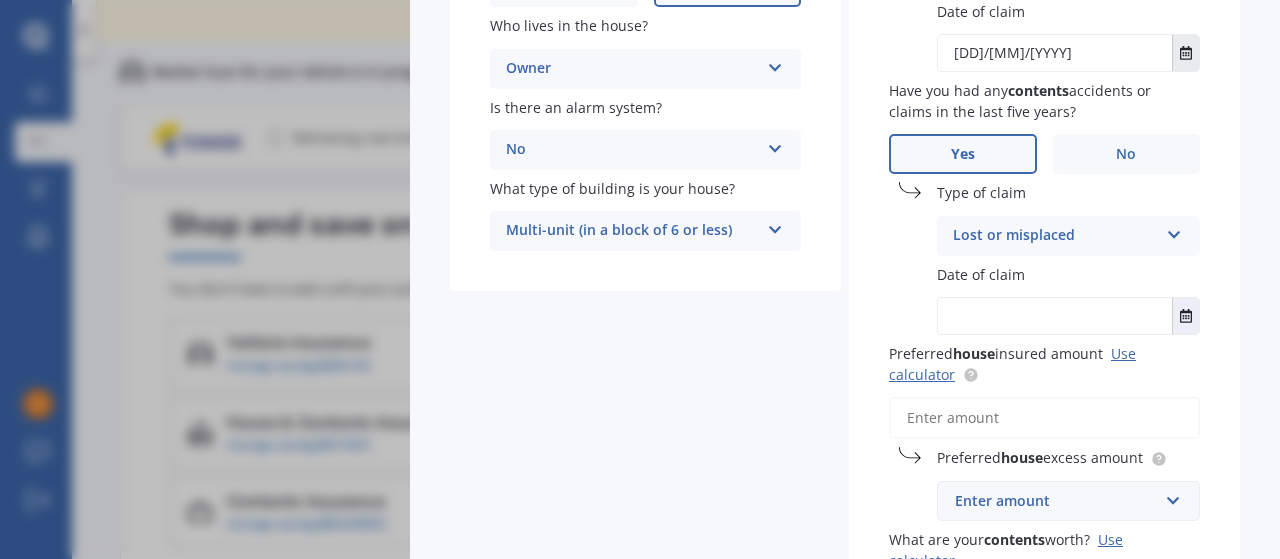 scroll, scrollTop: 373, scrollLeft: 0, axis: vertical 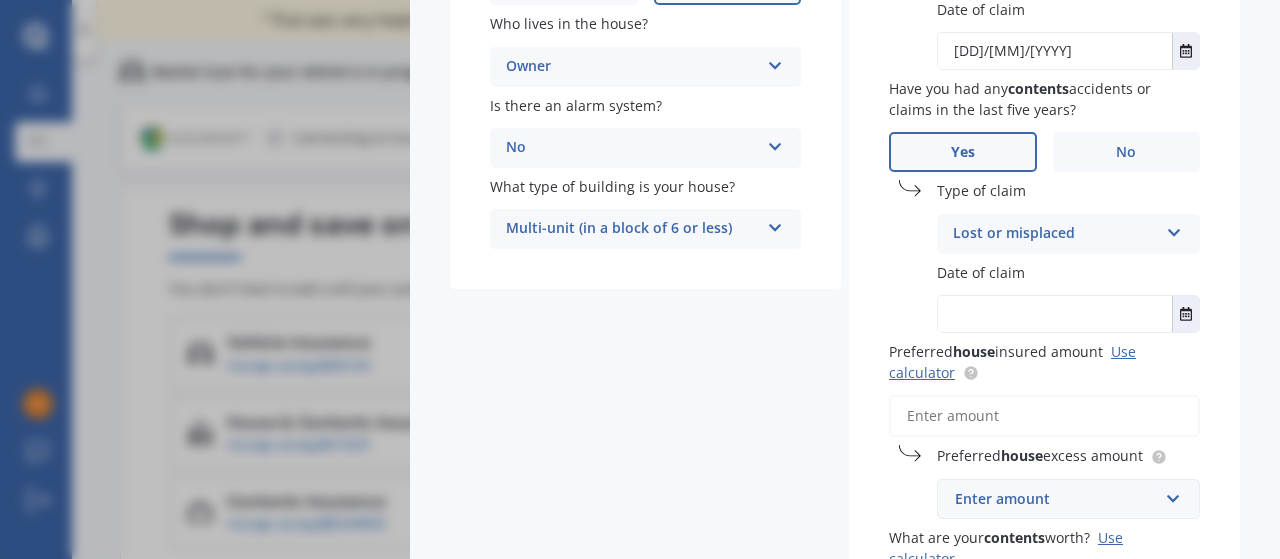 click on "Lost or misplaced" at bounding box center (1055, 234) 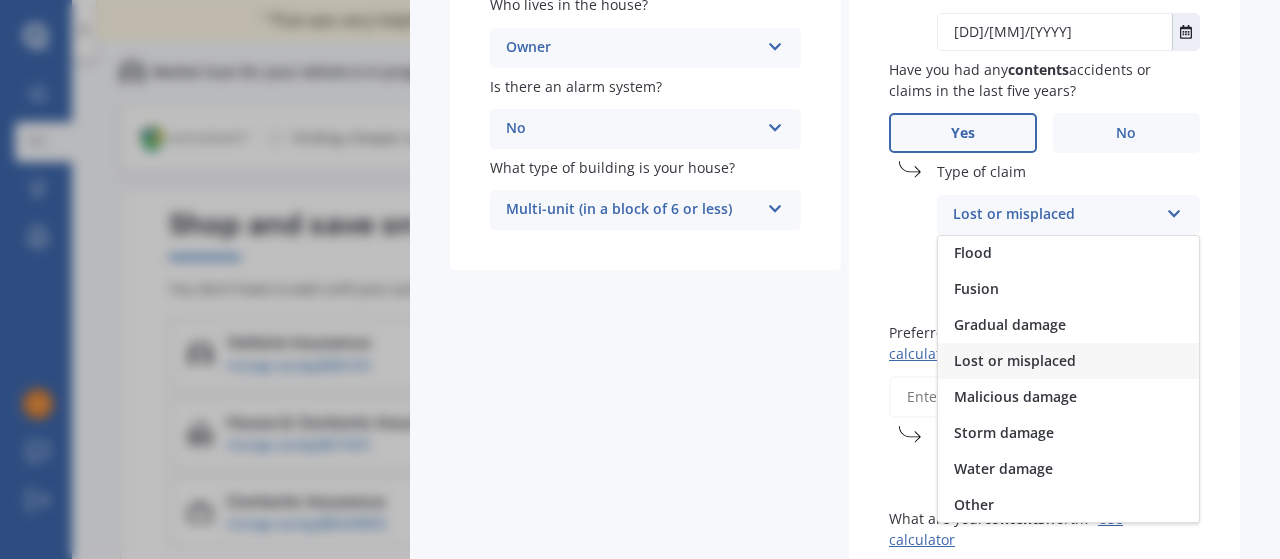 scroll, scrollTop: 393, scrollLeft: 0, axis: vertical 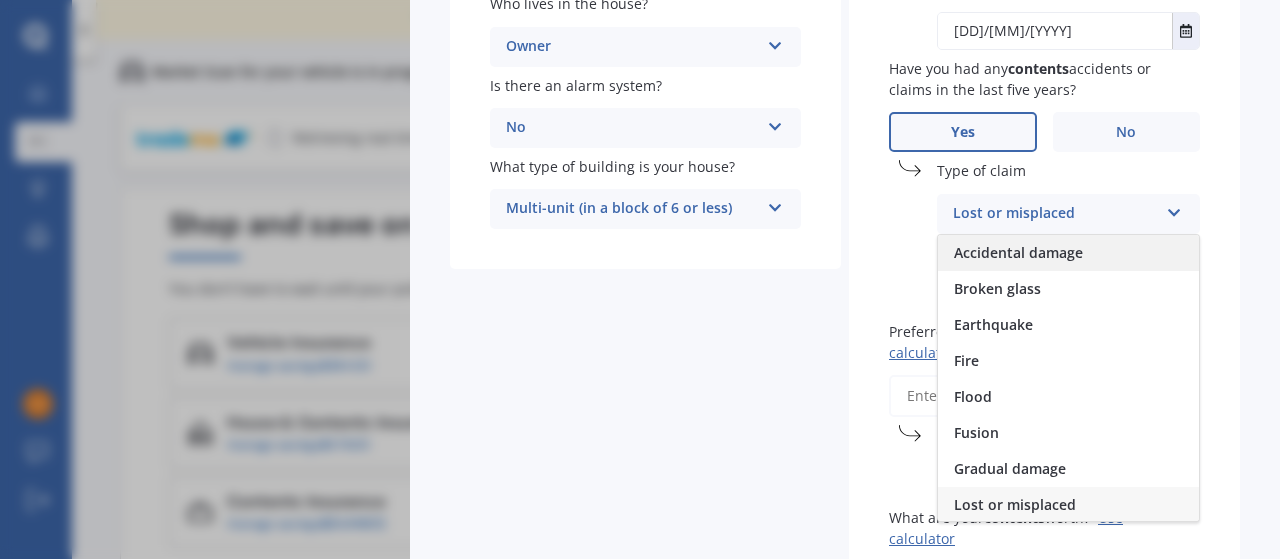 click on "Accidental damage" at bounding box center (1018, 252) 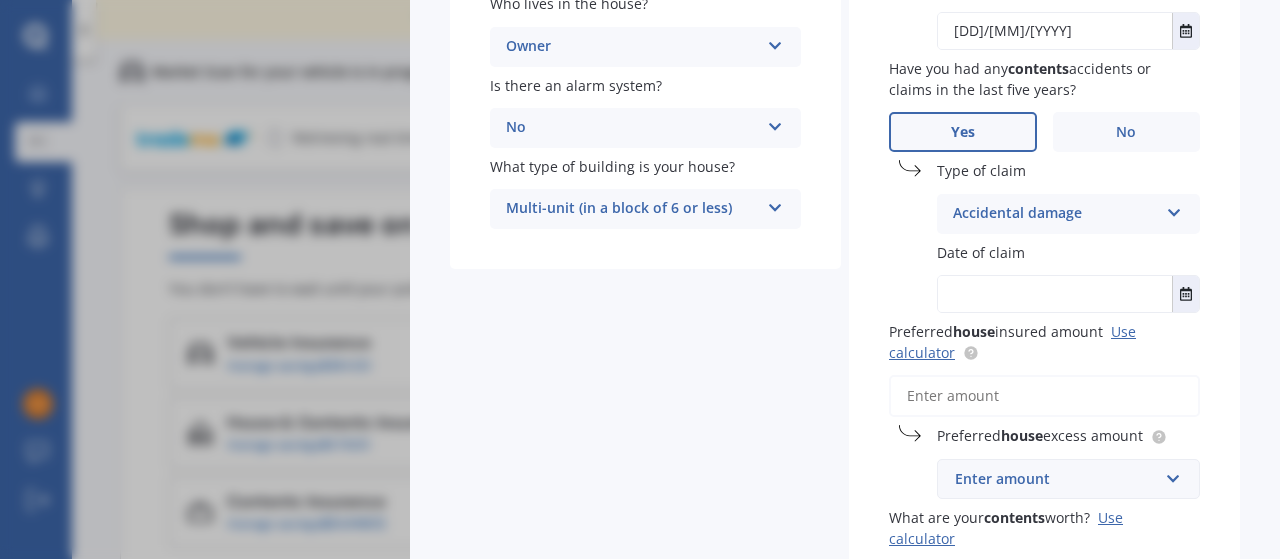 click at bounding box center [1055, 294] 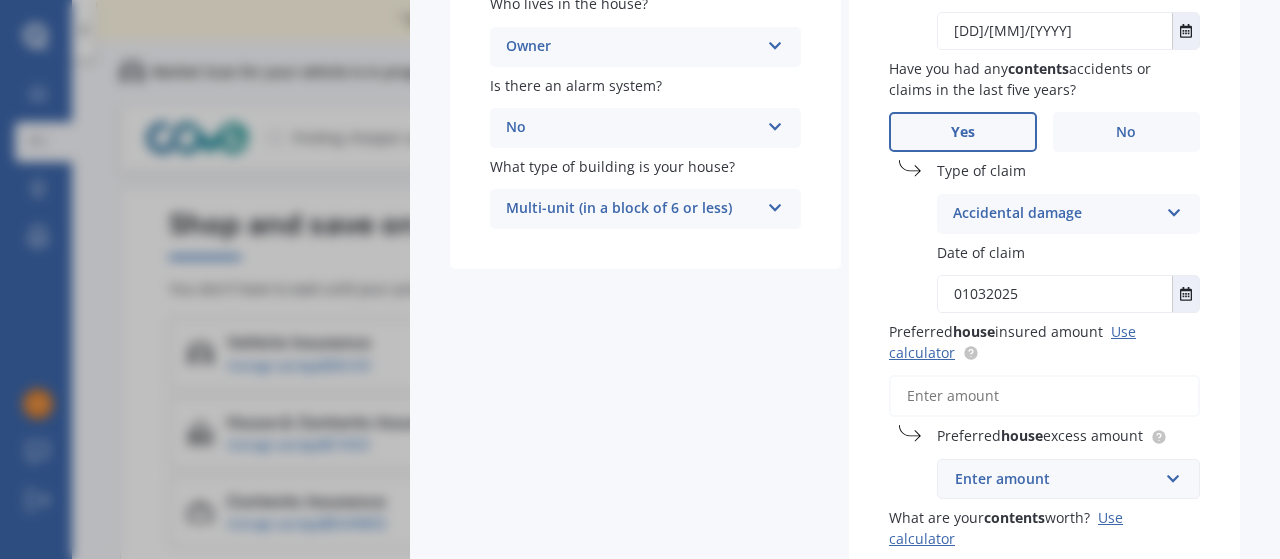type on "01032025" 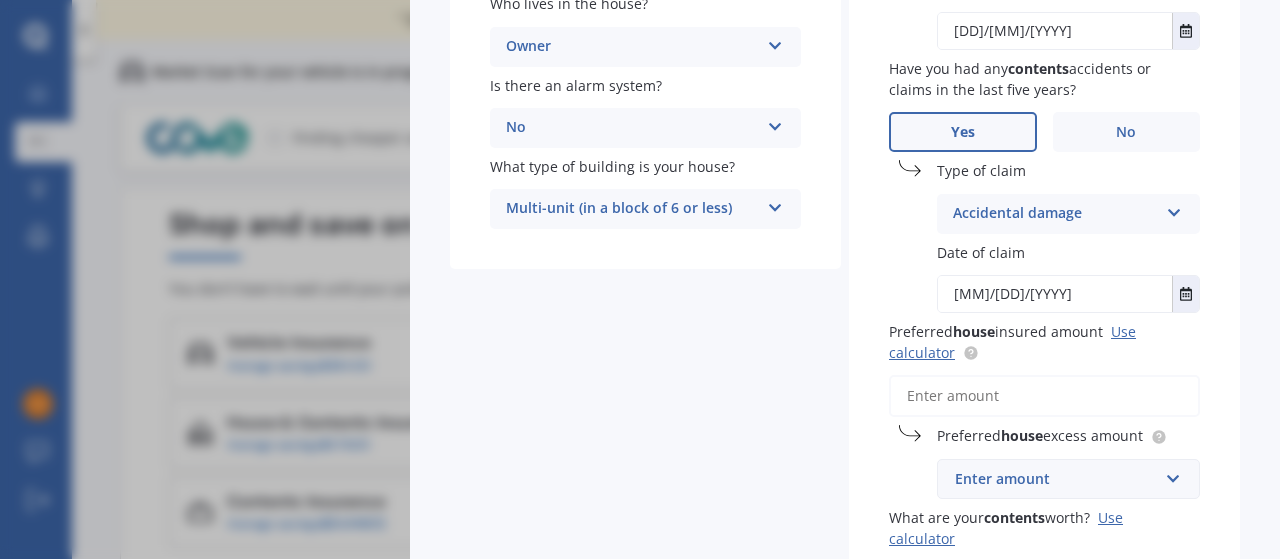 click on "Have you had any house accidents or claims in the last five years? Yes No Type of claim Storm damage Accidental damage Broken glass Burglary or theft Earthquake Fire Flood Fusion Gradual damage Malicious damage Storm damage Water damage Other Date of claim [DATE] Jan [YEAR] Today Mo Tu We Th Fr Sa Su 01 02 03 04 05 06 07 08 09 10 11 12 13 14 15 16 17 18 19 20 21 22 23 24 25 26 27 28 29 30 31 01 02 03 Have you had any contents accidents or claims in the last five years? Yes No Type of claim Accidental damage Accidental damage Broken glass Earthquake Fire Flood Fusion Gradual damage Lost or misplaced Malicious damage Storm damage Water damage Other Date of claim 01/03/[YEAR] Jul [YEAR] Today Mo Tu We Th Fr Sa Su 30 01 02 03 04 05 06 07 08 09 10 11 12 13 14 15 16 17 18 19 20 21 22 23 24 25 26 27 28 29 30 31 01 02 03 Preferred house insured amount Use calculator Preferred house excess amount Enter amount $300 $400 $500 $750 $1,000 $2,000 $2,500 What are your contents worth? Use calculator contents" at bounding box center (1044, 239) 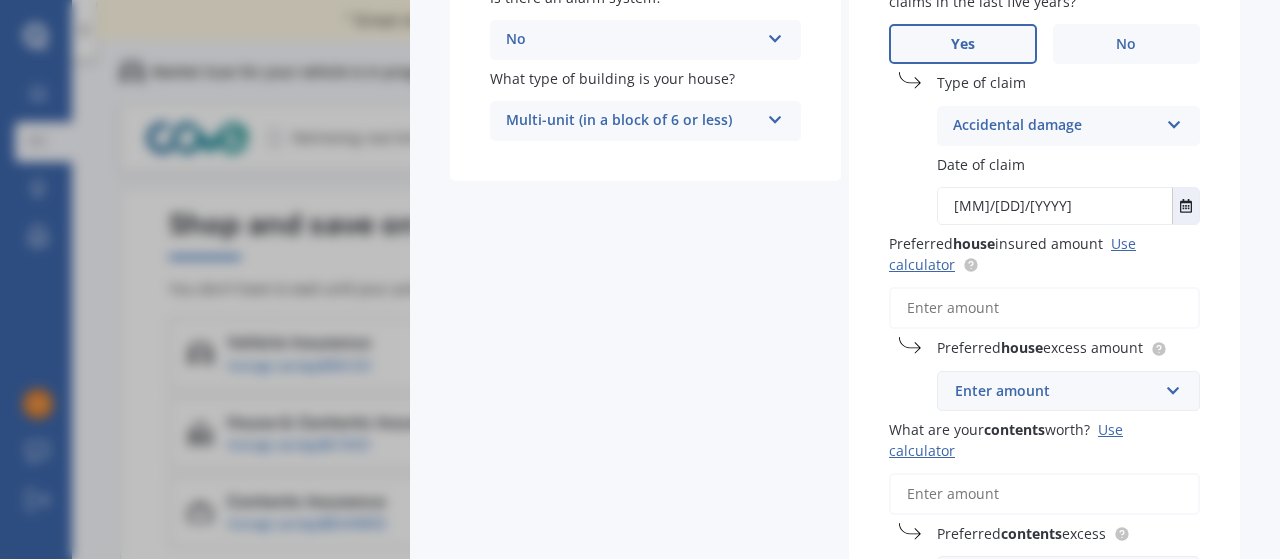 scroll, scrollTop: 482, scrollLeft: 0, axis: vertical 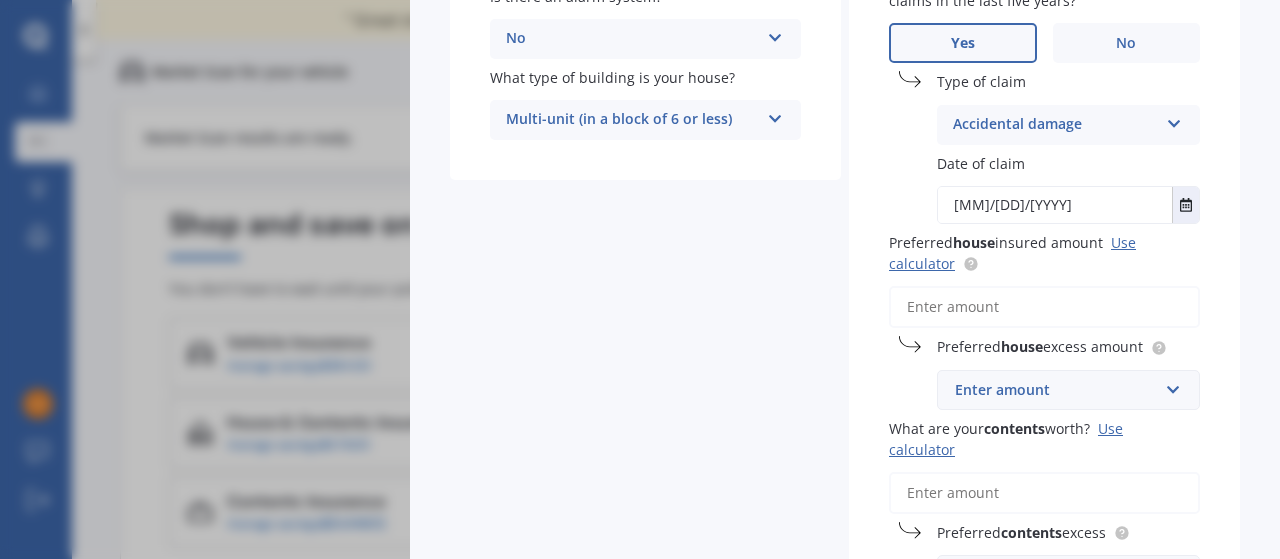 click on "Preferred  house  insured amount Use calculator" at bounding box center [1044, 307] 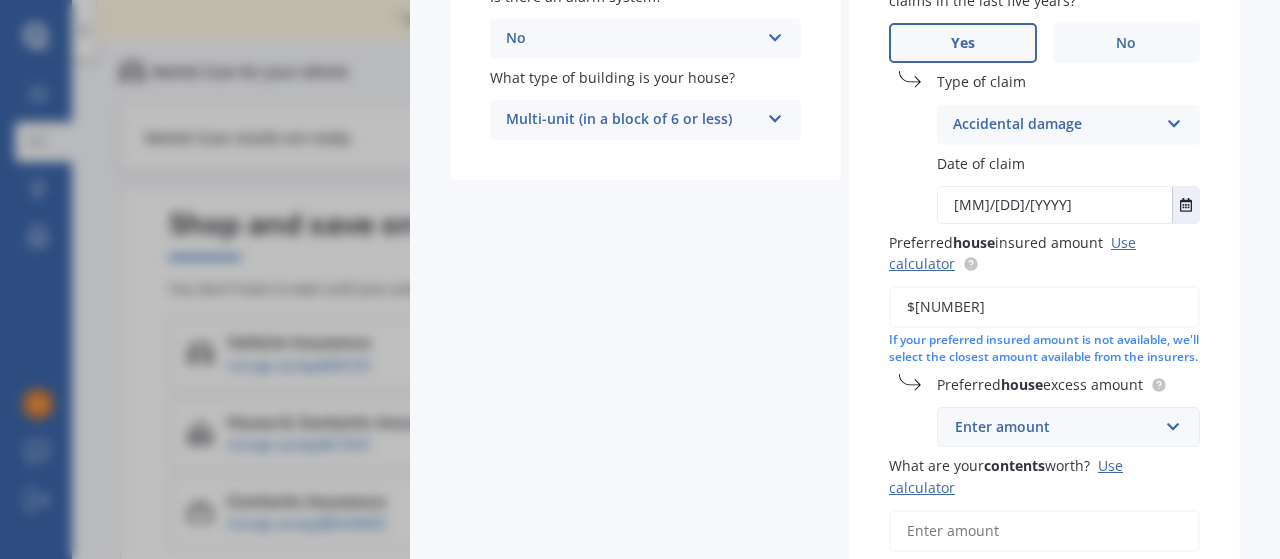 type on "$[NUMBER]" 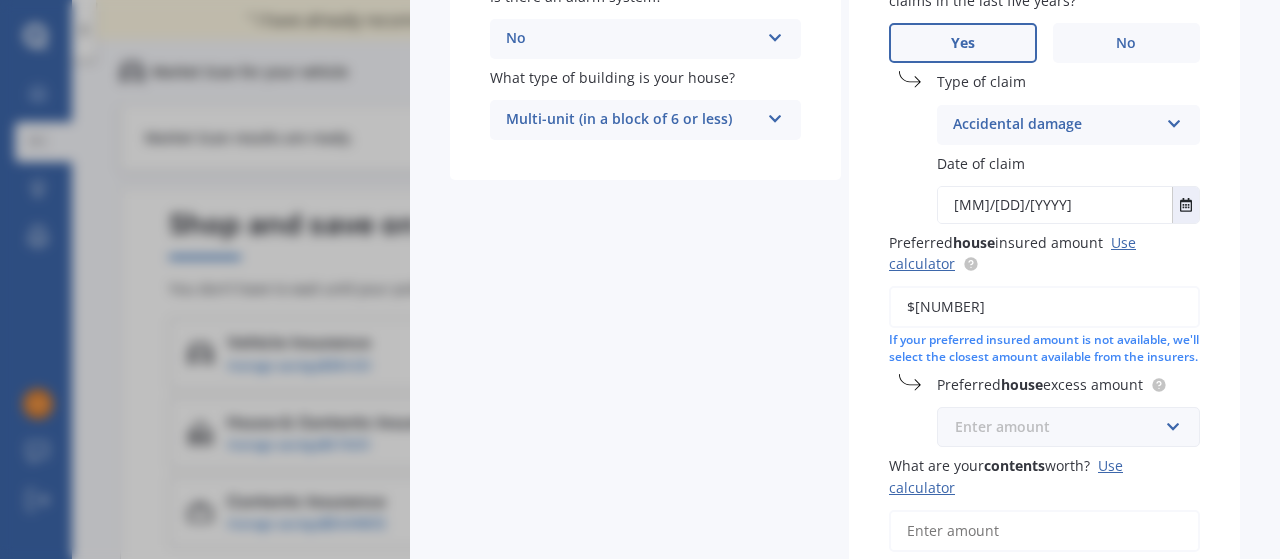 drag, startPoint x: 1126, startPoint y: 447, endPoint x: 1161, endPoint y: 436, distance: 36.687874 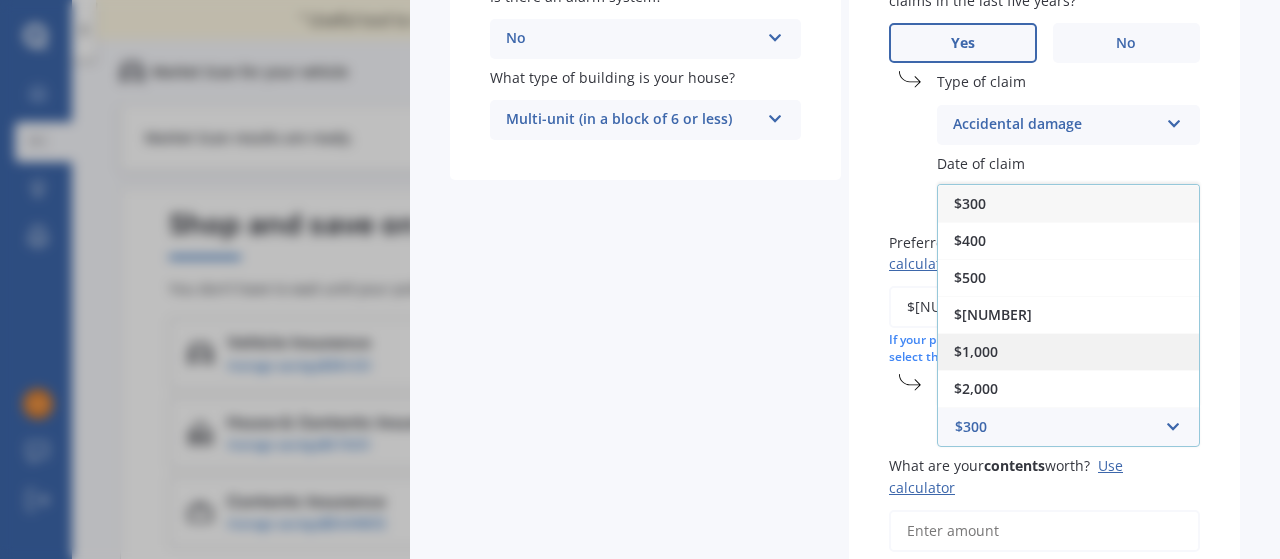 drag, startPoint x: 1100, startPoint y: 357, endPoint x: 1159, endPoint y: 363, distance: 59.3043 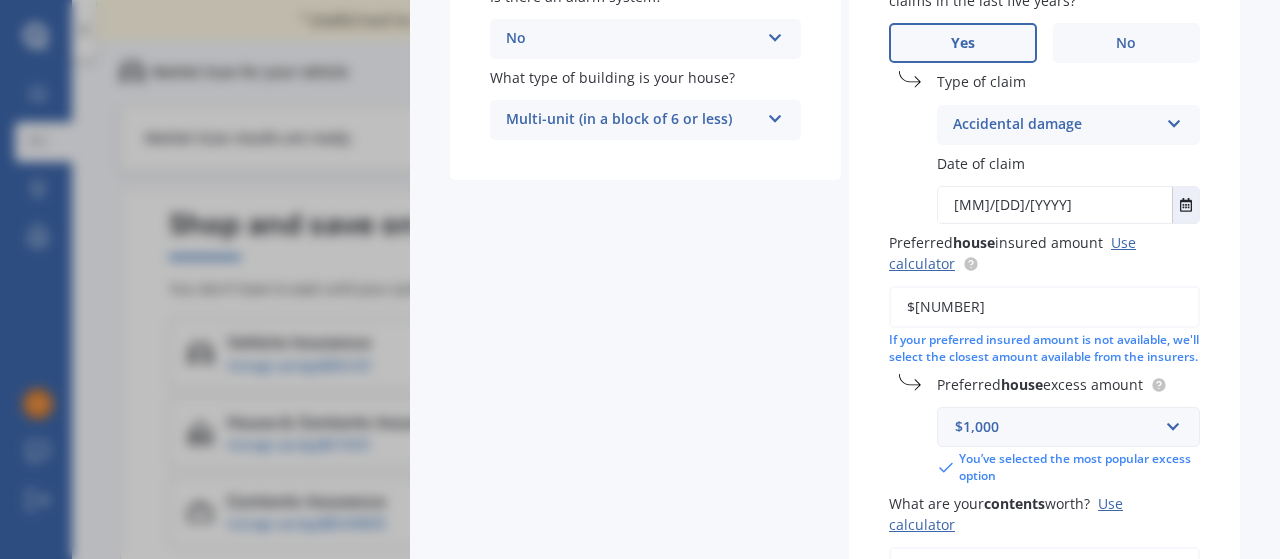 scroll, scrollTop: 770, scrollLeft: 0, axis: vertical 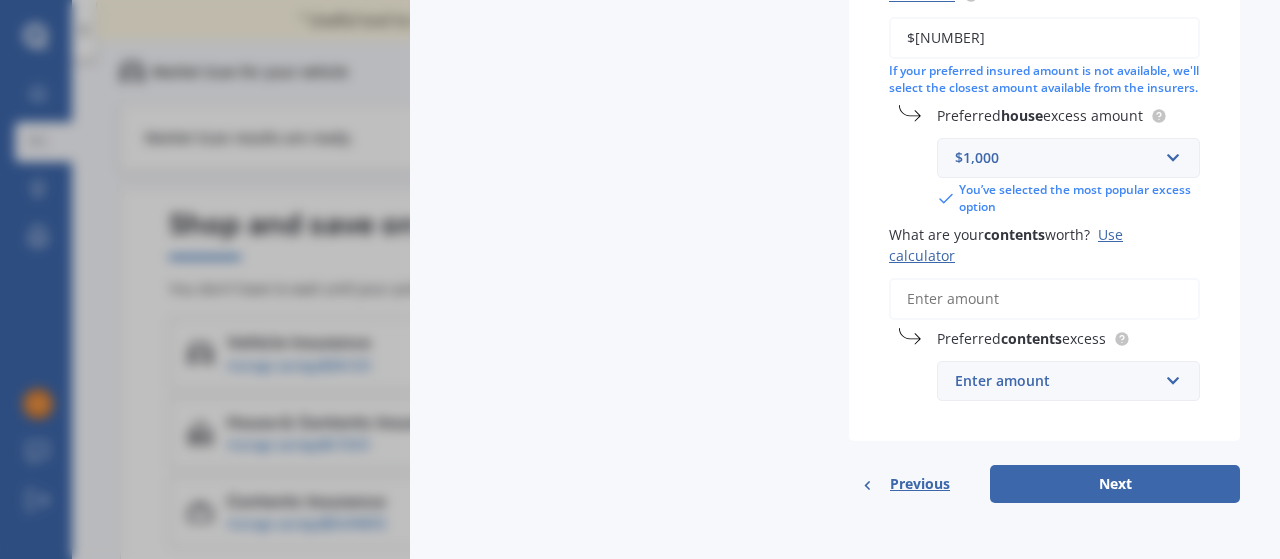 click on "What are your  contents  worth? Use calculator" at bounding box center [1044, 299] 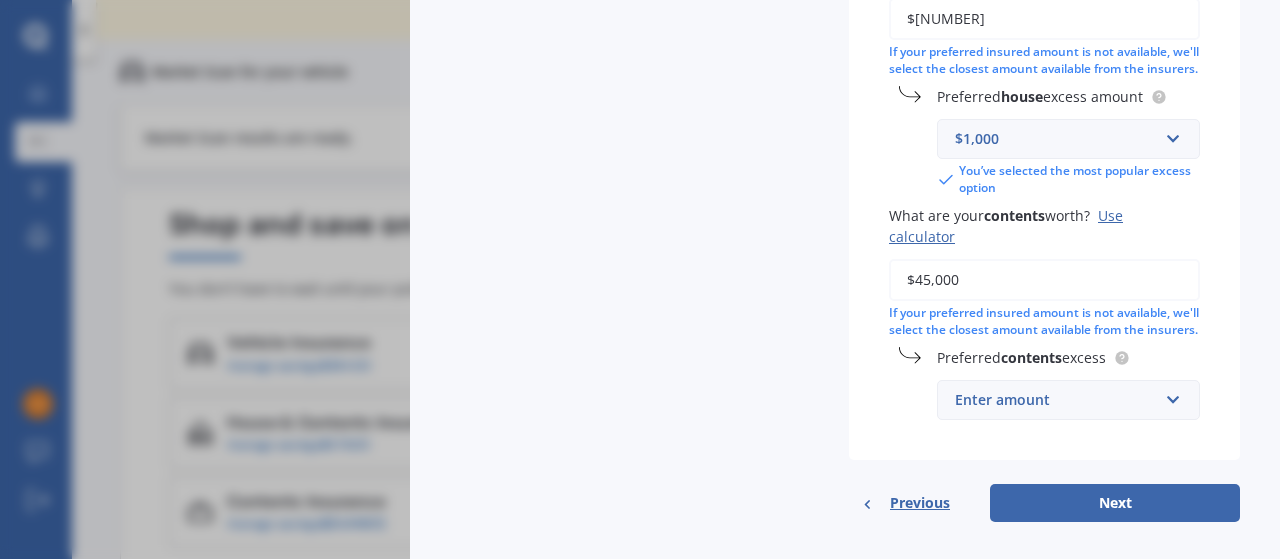 type on "$45,000" 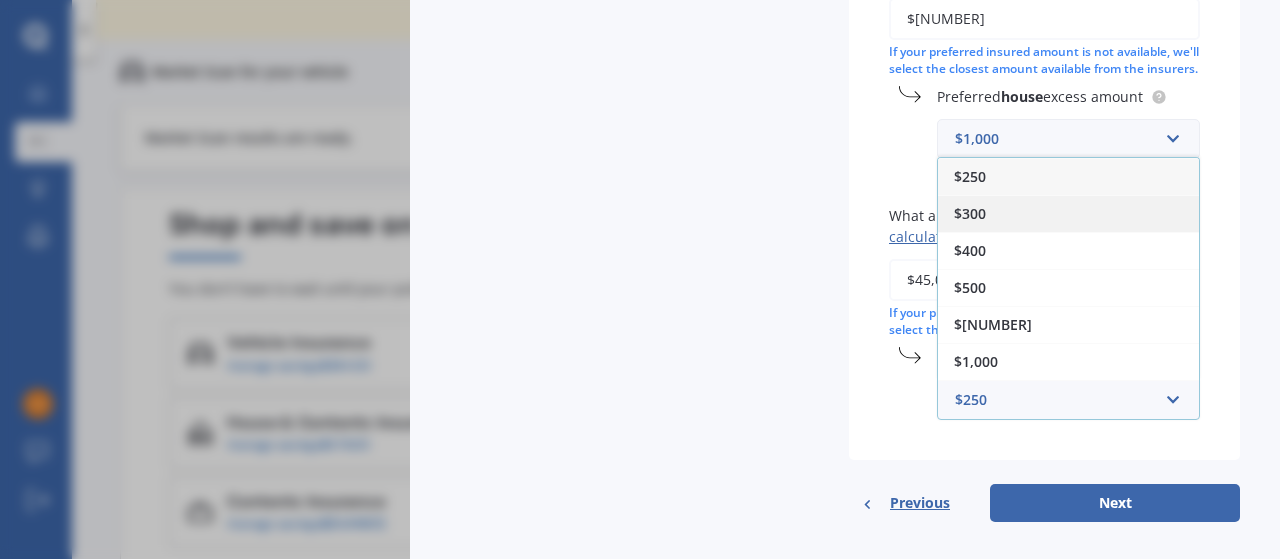 click on "$300" at bounding box center [1068, 213] 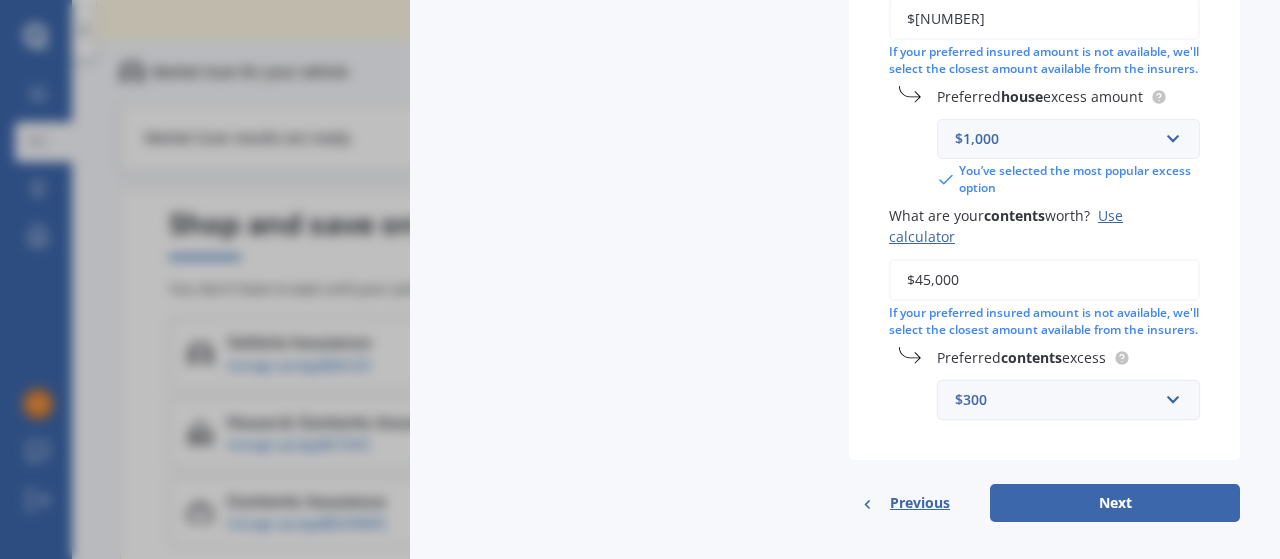click on "$300" at bounding box center [1056, 139] 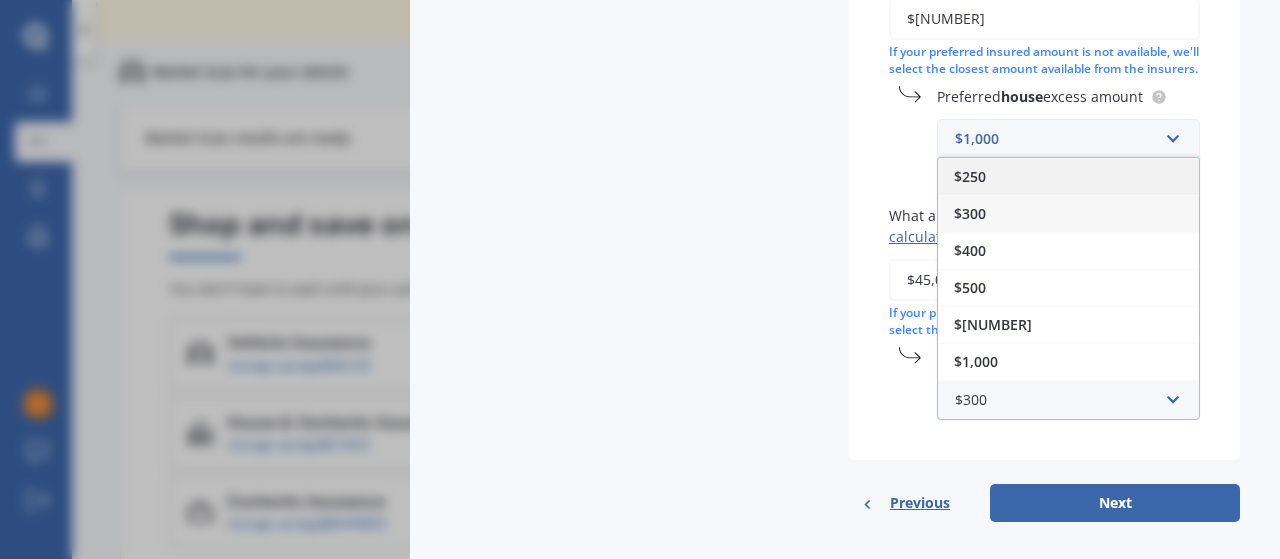 click on "$250" at bounding box center (1068, 176) 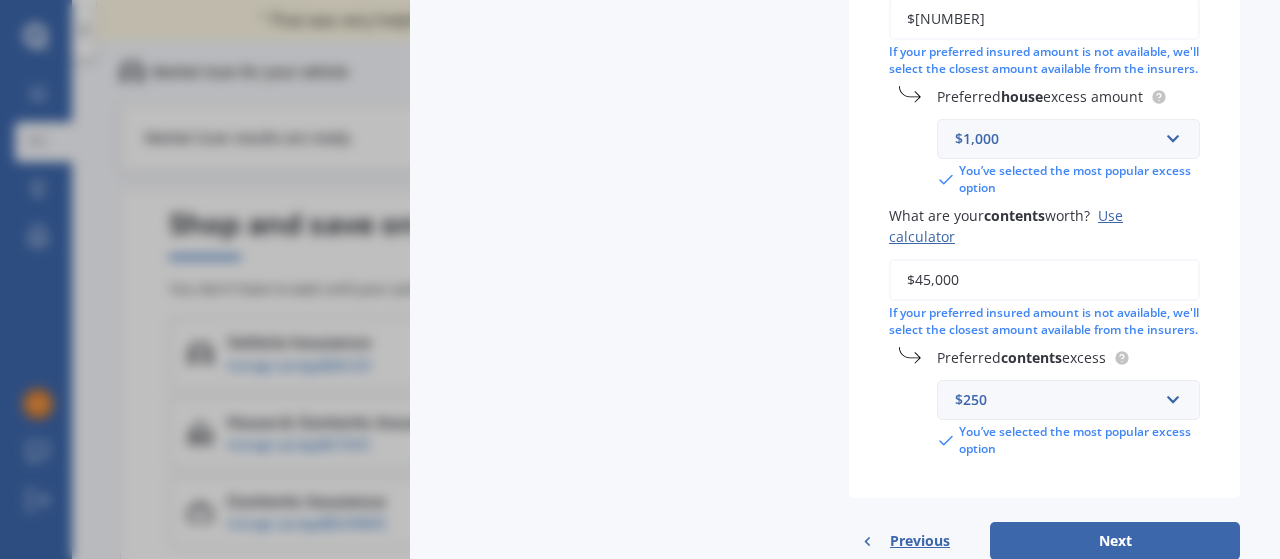 scroll, scrollTop: 862, scrollLeft: 0, axis: vertical 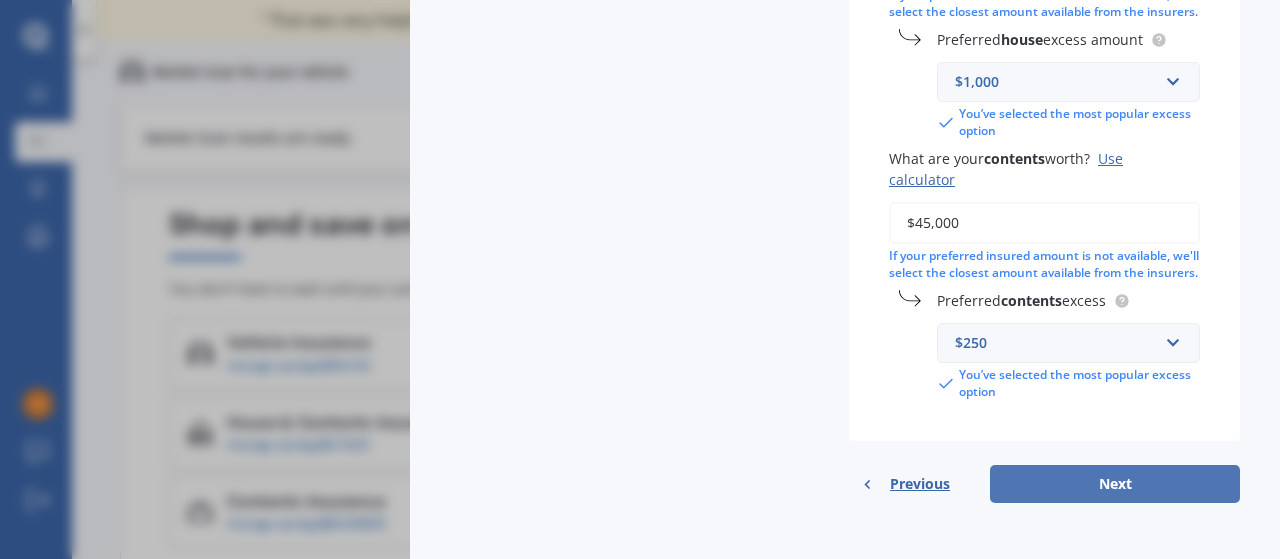 click on "Next" at bounding box center [1115, 484] 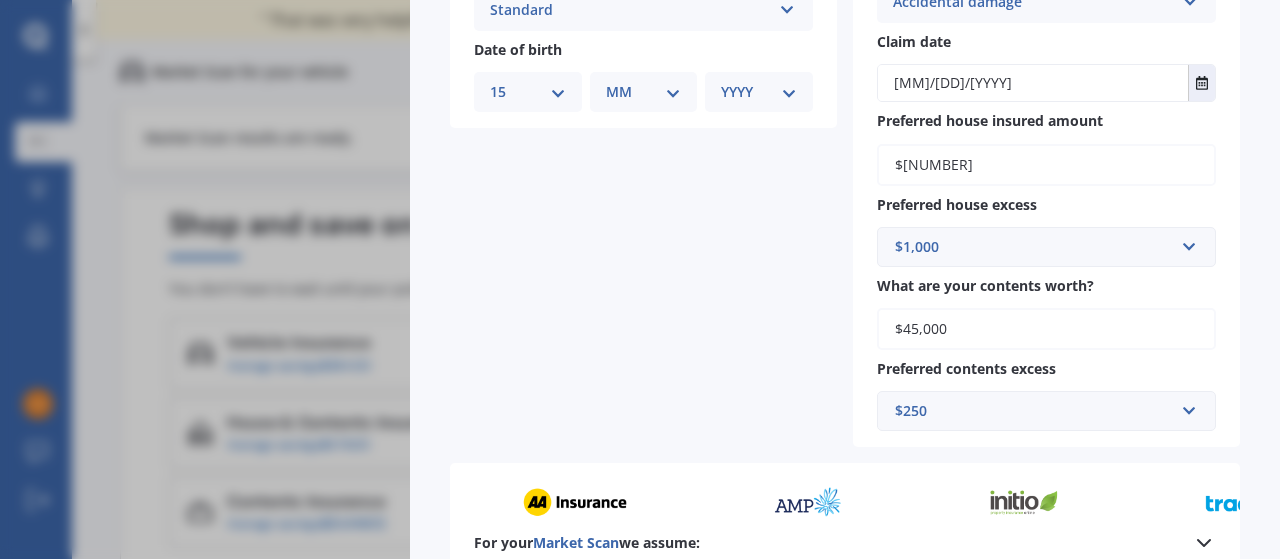 scroll, scrollTop: 1112, scrollLeft: 0, axis: vertical 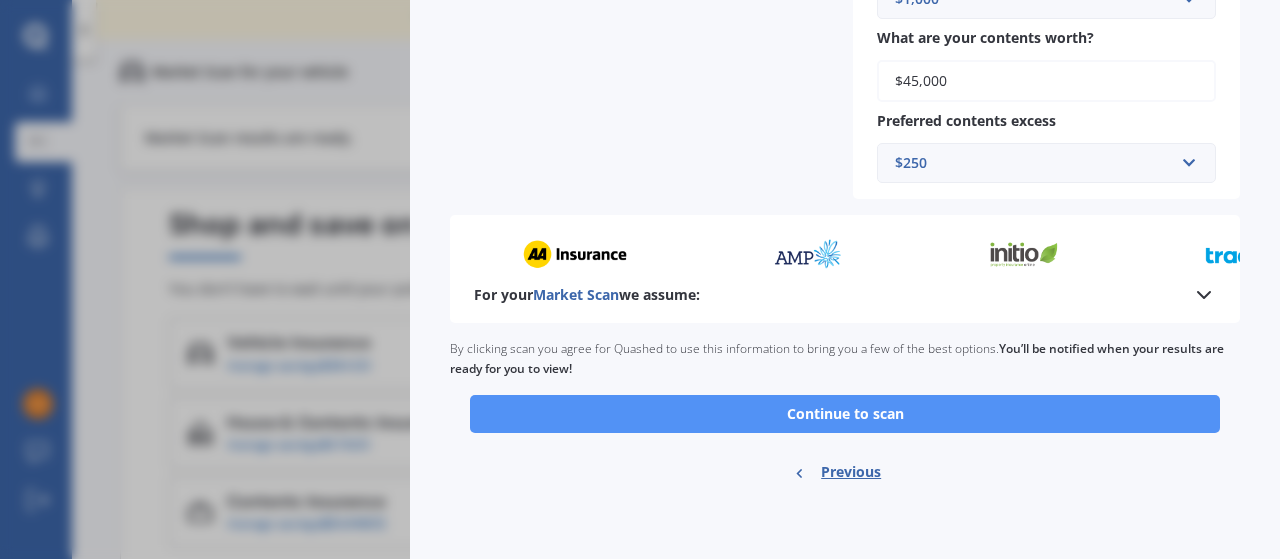 click on "Continue to scan" at bounding box center (845, 414) 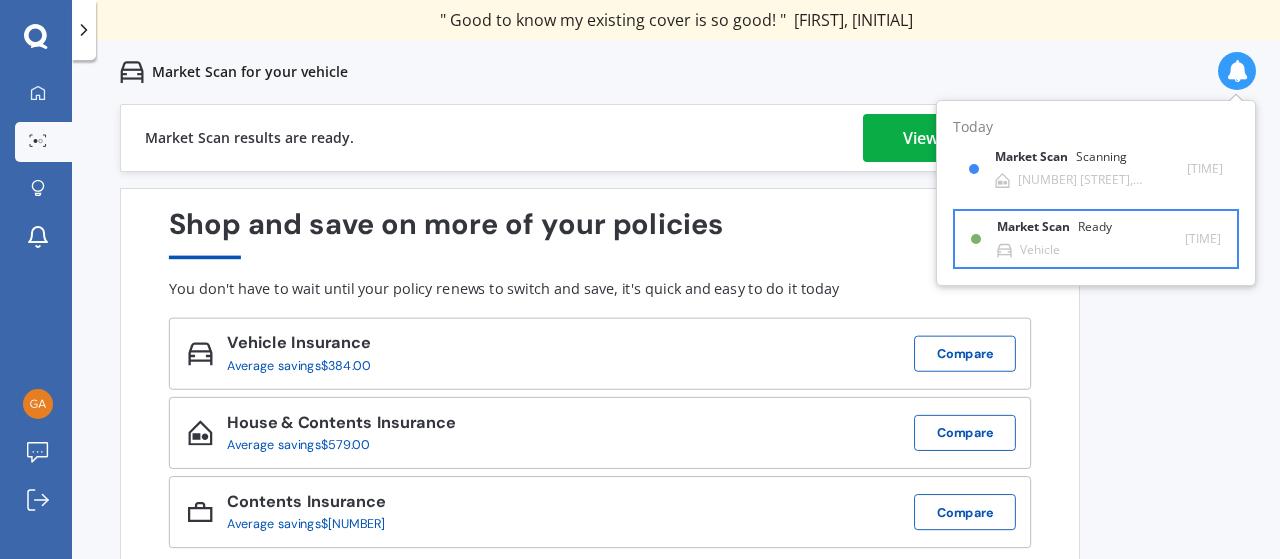 click on "Market Scan Ready" at bounding box center (1073, 161) 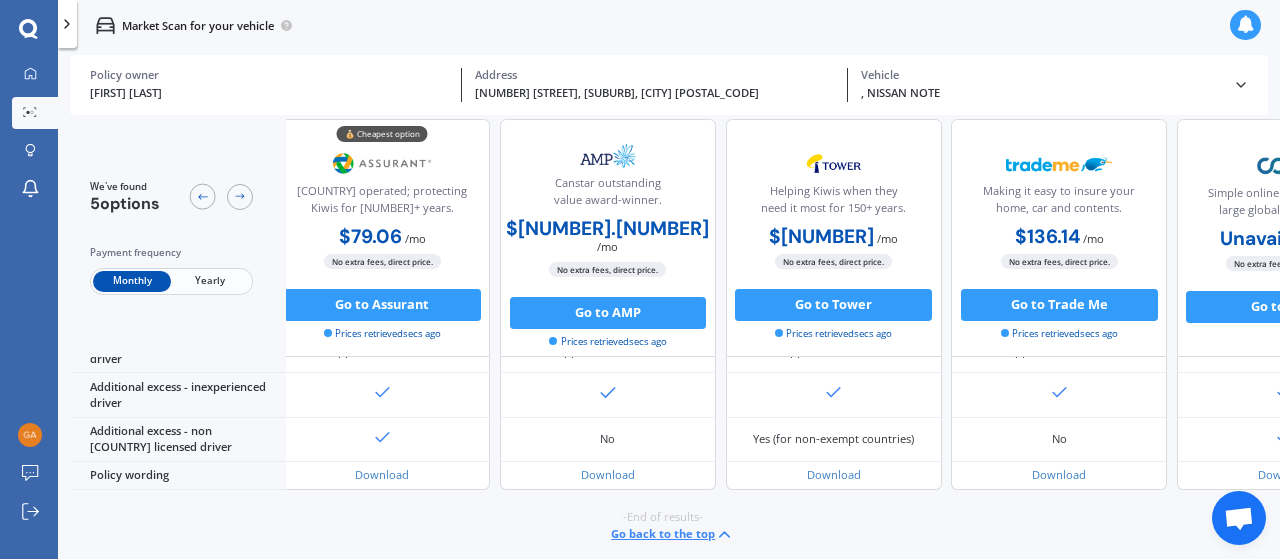 scroll, scrollTop: 1075, scrollLeft: 0, axis: vertical 